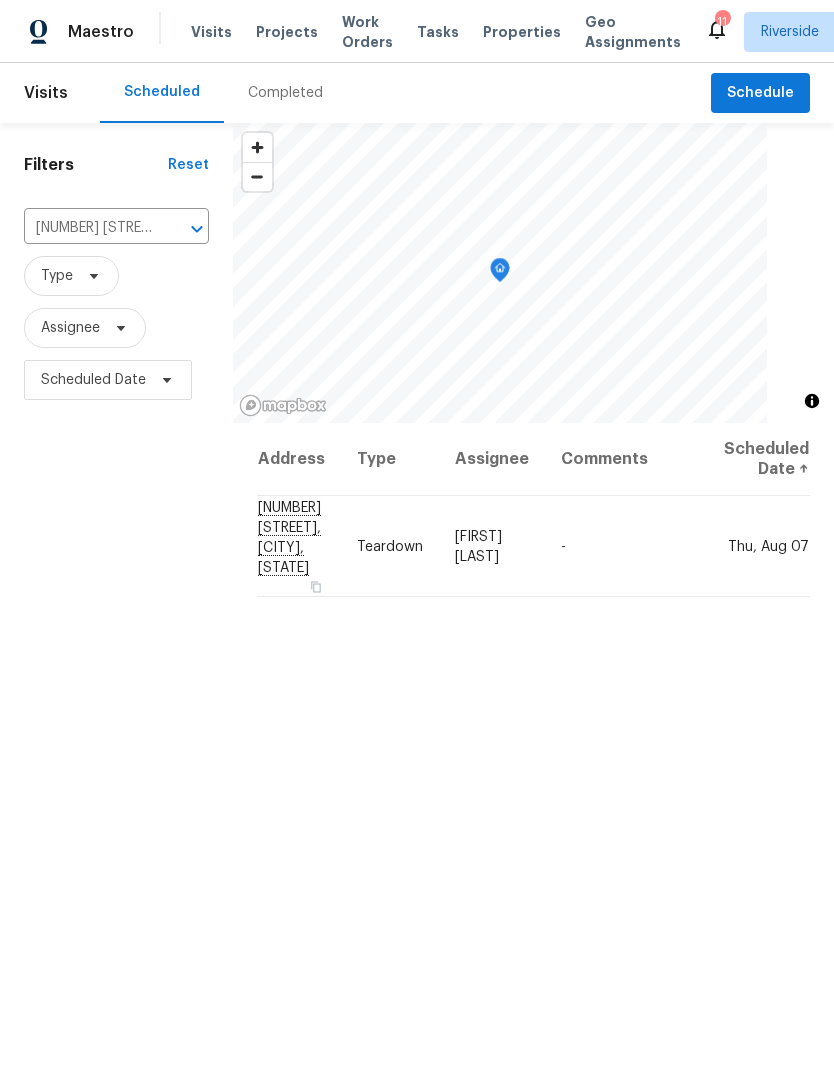 scroll, scrollTop: 0, scrollLeft: 0, axis: both 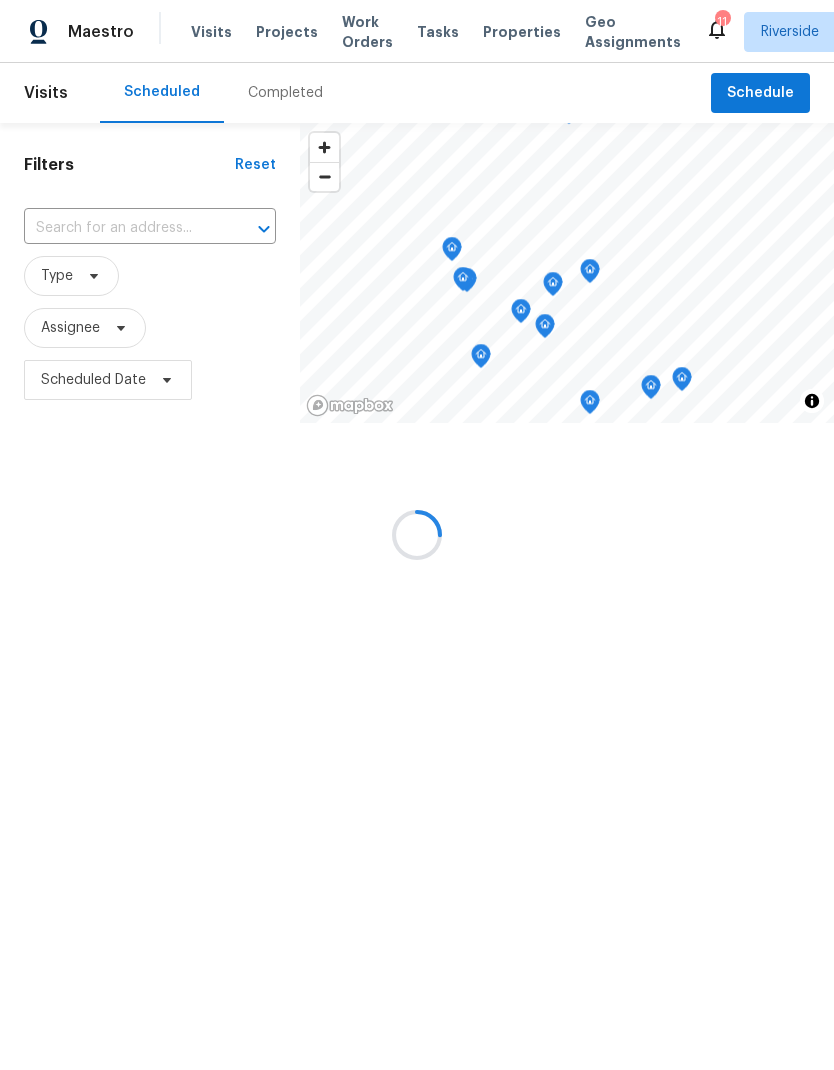 click at bounding box center (417, 535) 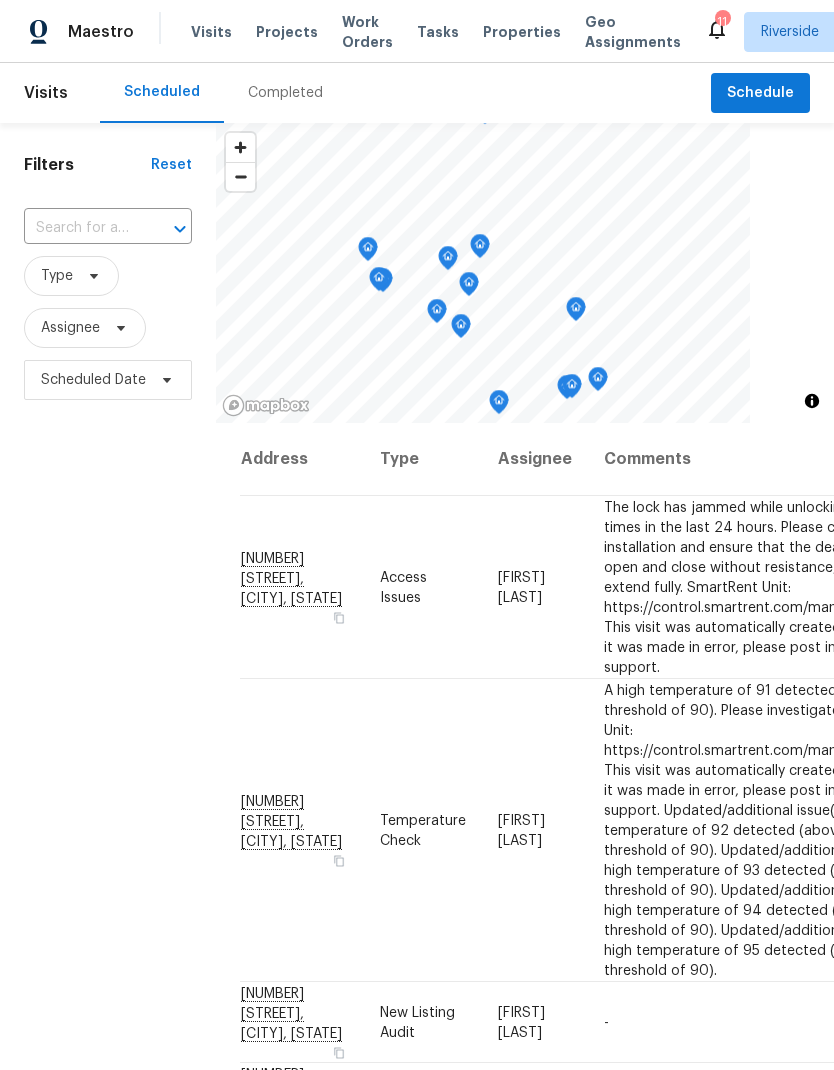 click at bounding box center [80, 228] 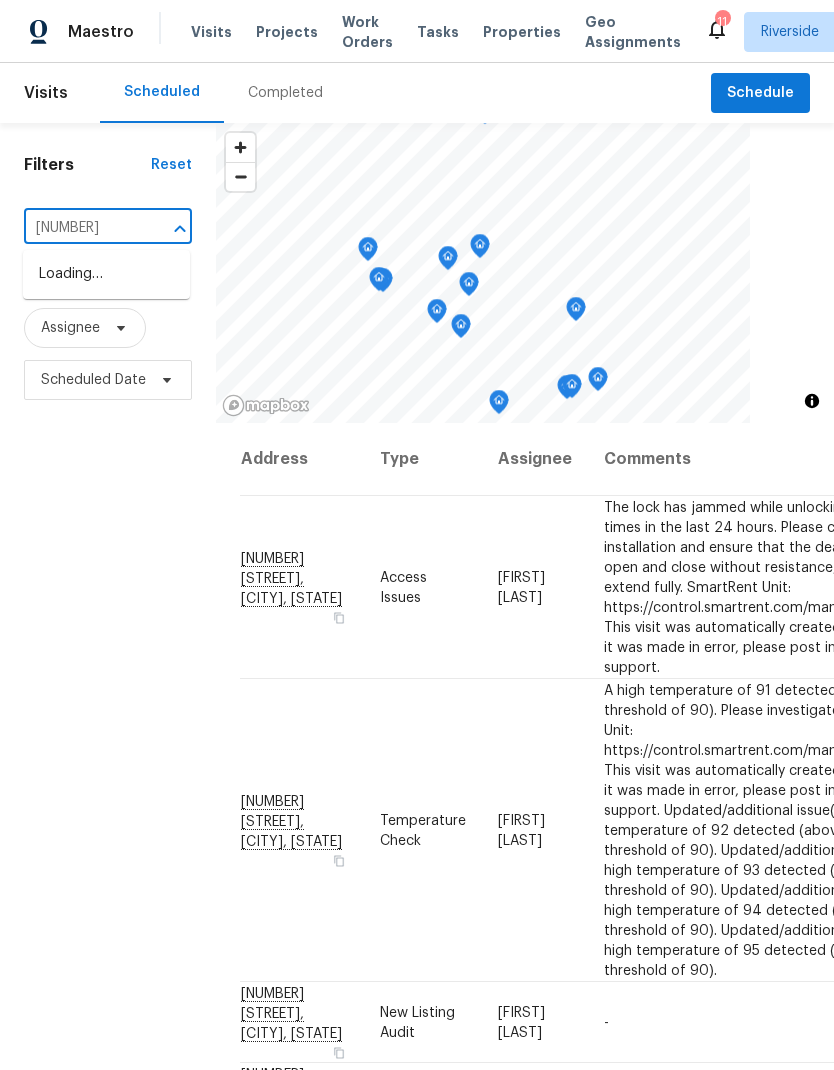 type on "[NUMBER]" 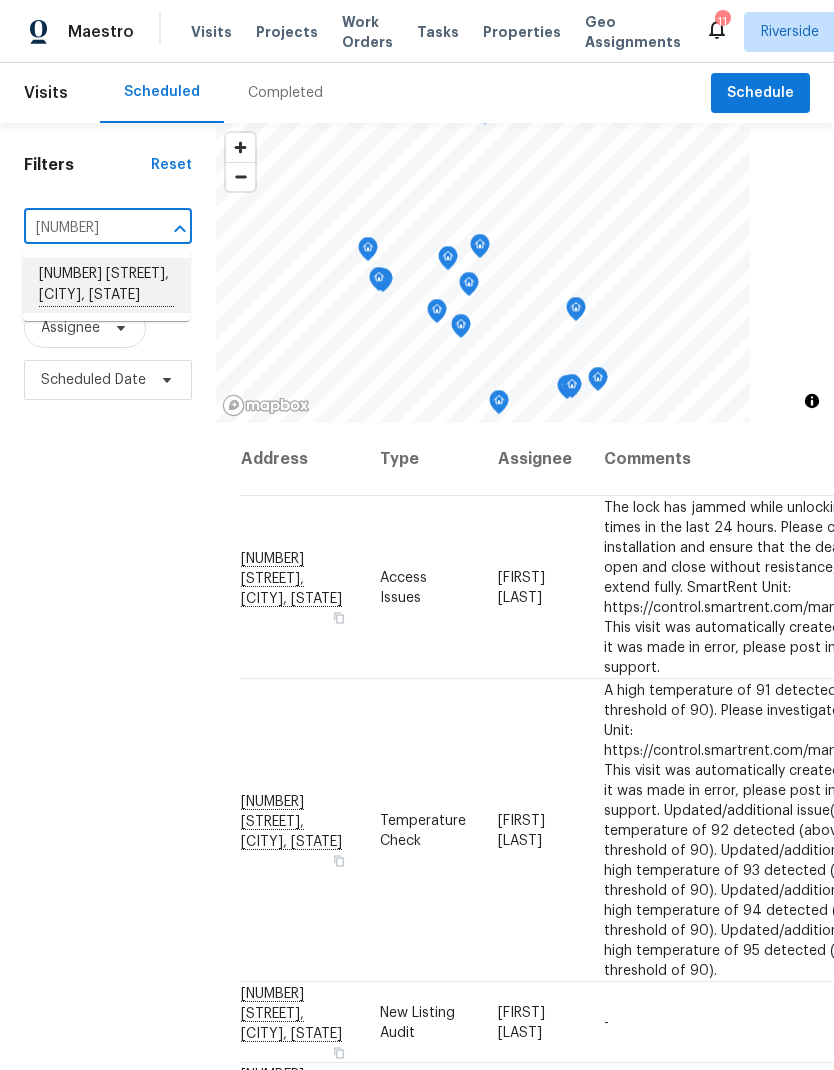 click on "[NUMBER] [STREET], [CITY], [STATE]" at bounding box center [106, 285] 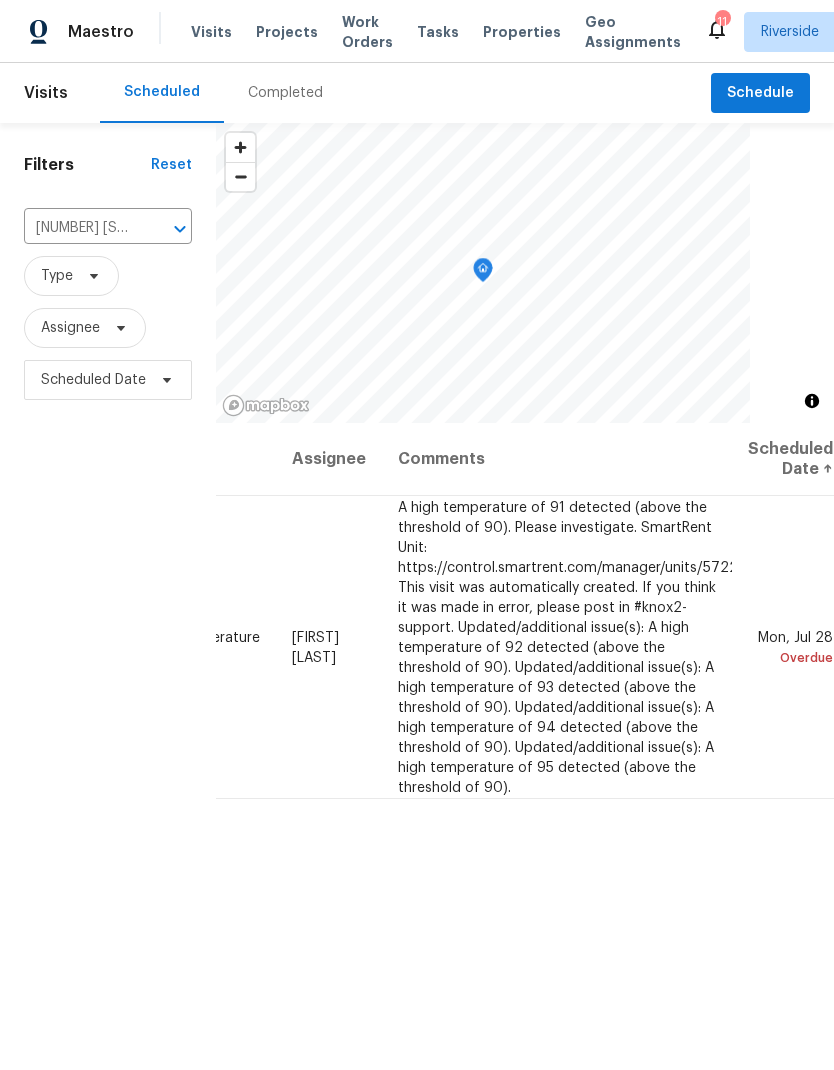scroll, scrollTop: 0, scrollLeft: 155, axis: horizontal 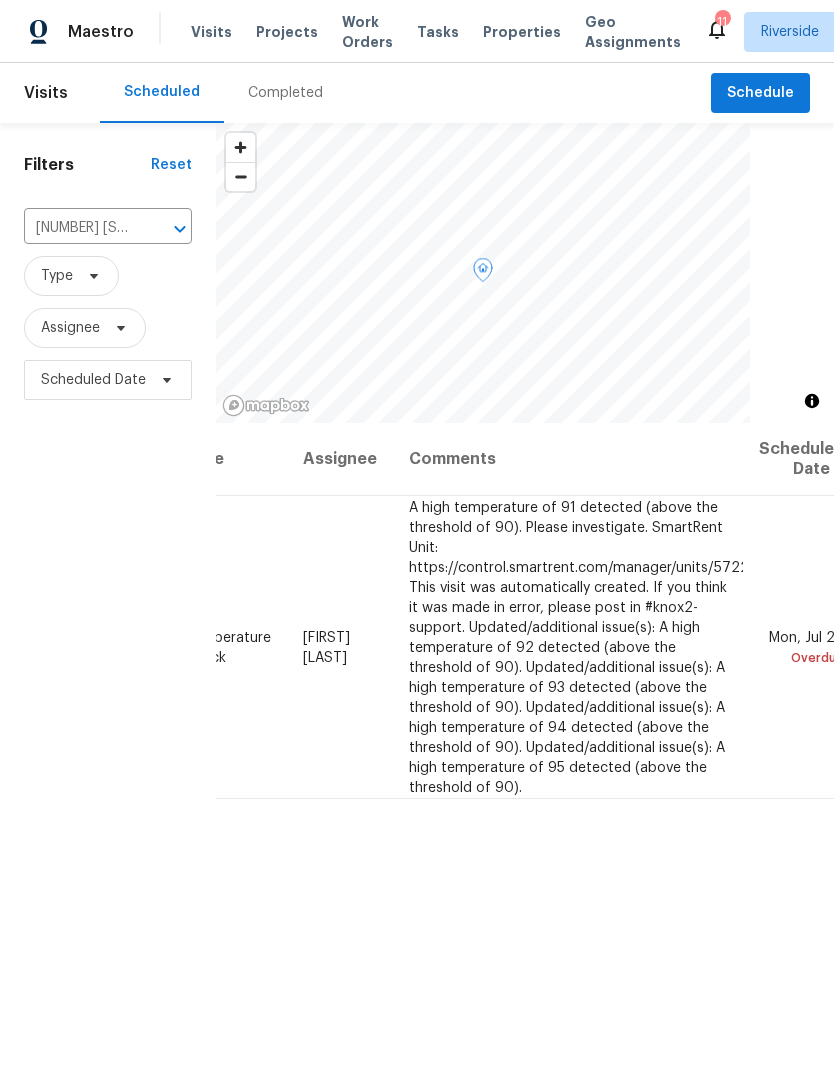 click 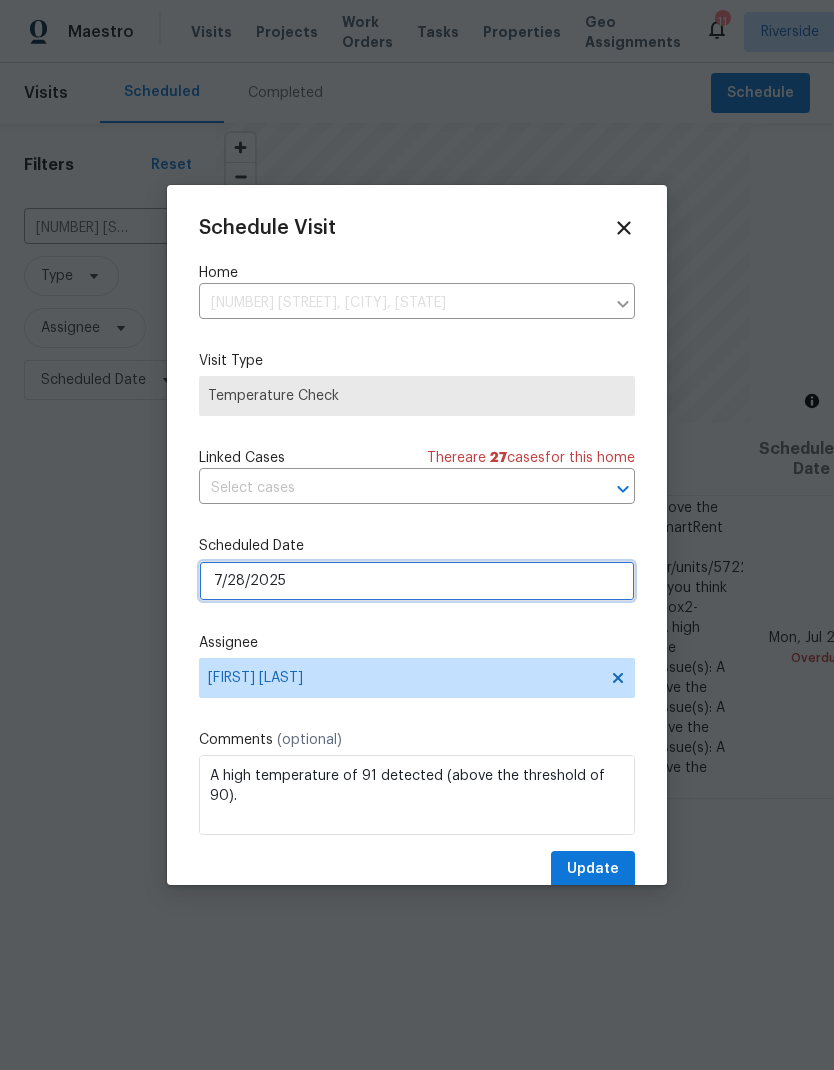 click on "7/28/2025" at bounding box center [417, 581] 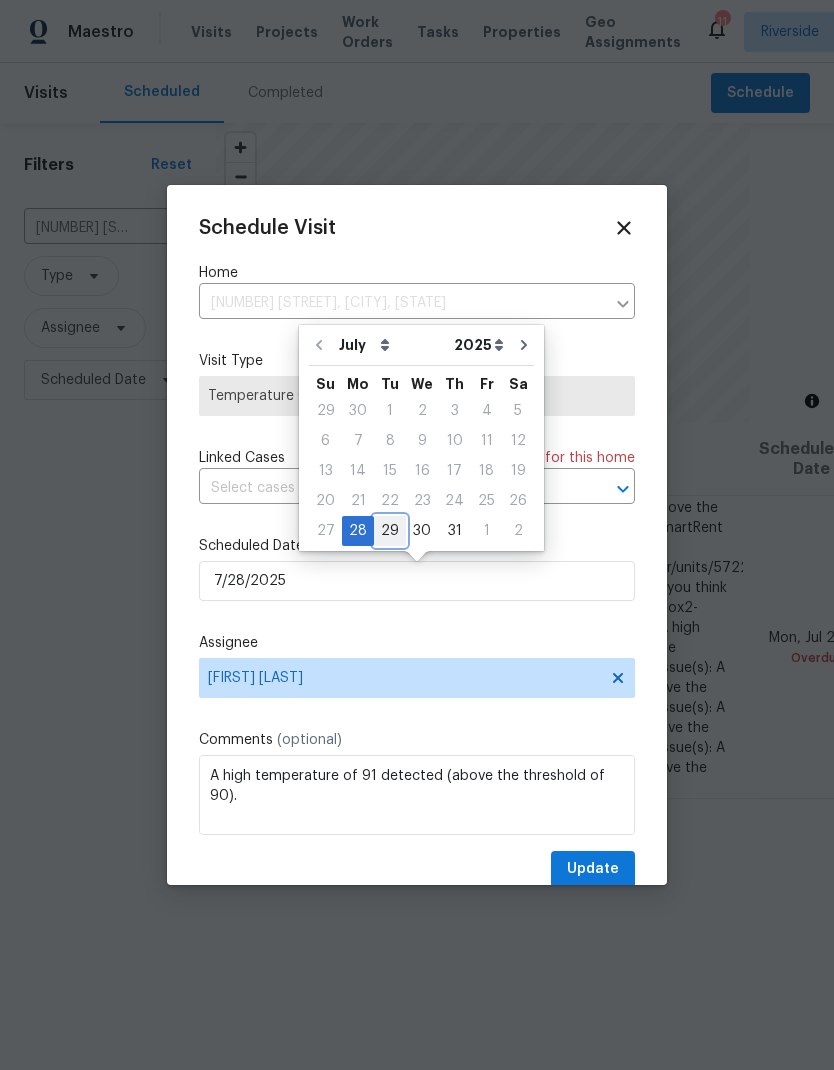 click on "29" at bounding box center [390, 531] 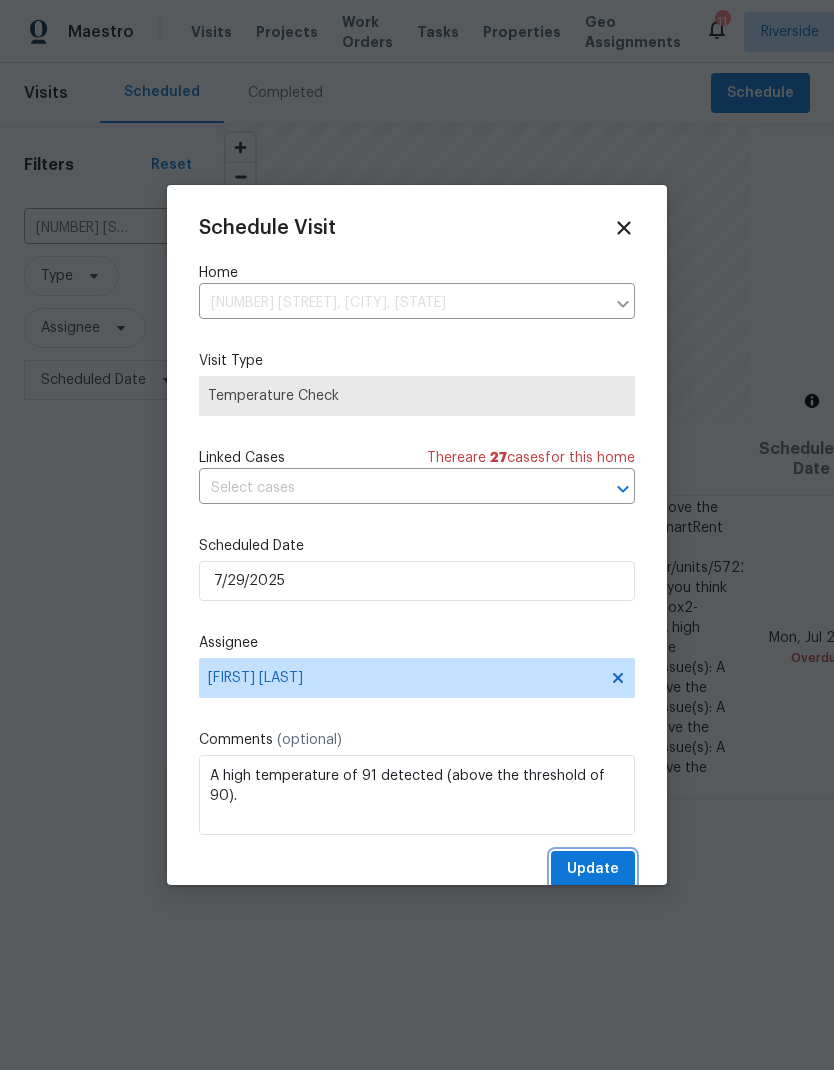 click on "Update" at bounding box center (593, 869) 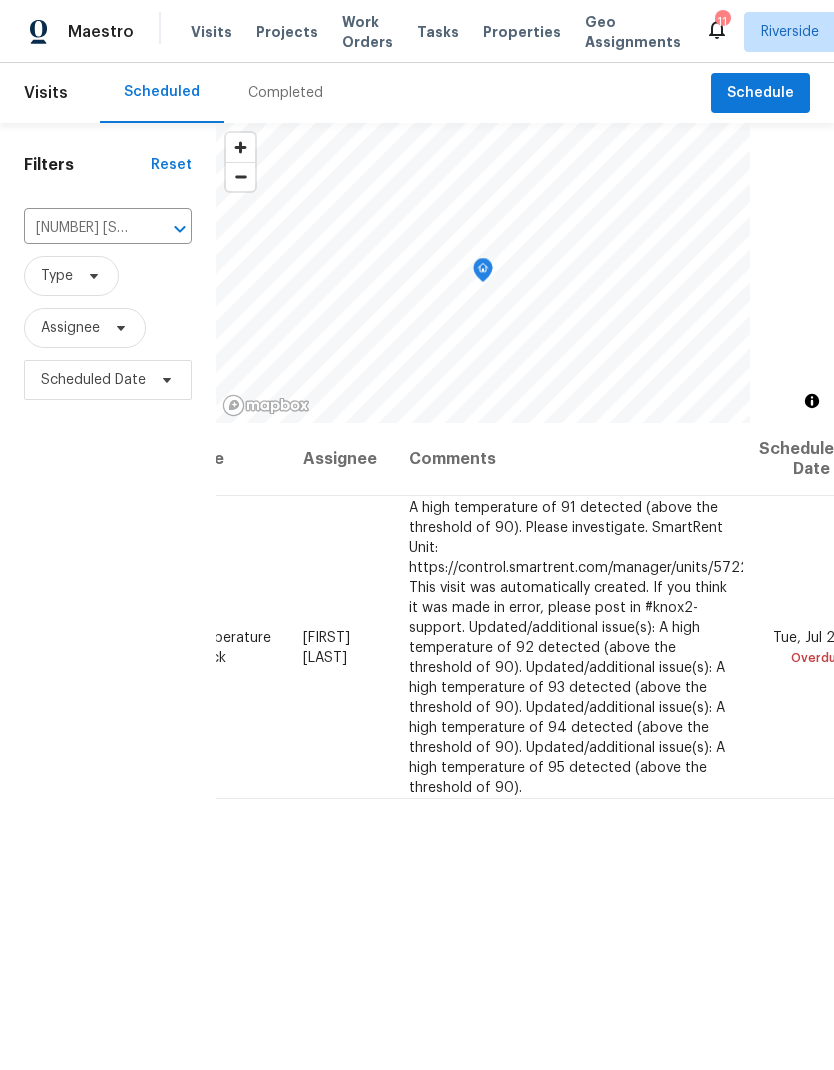click 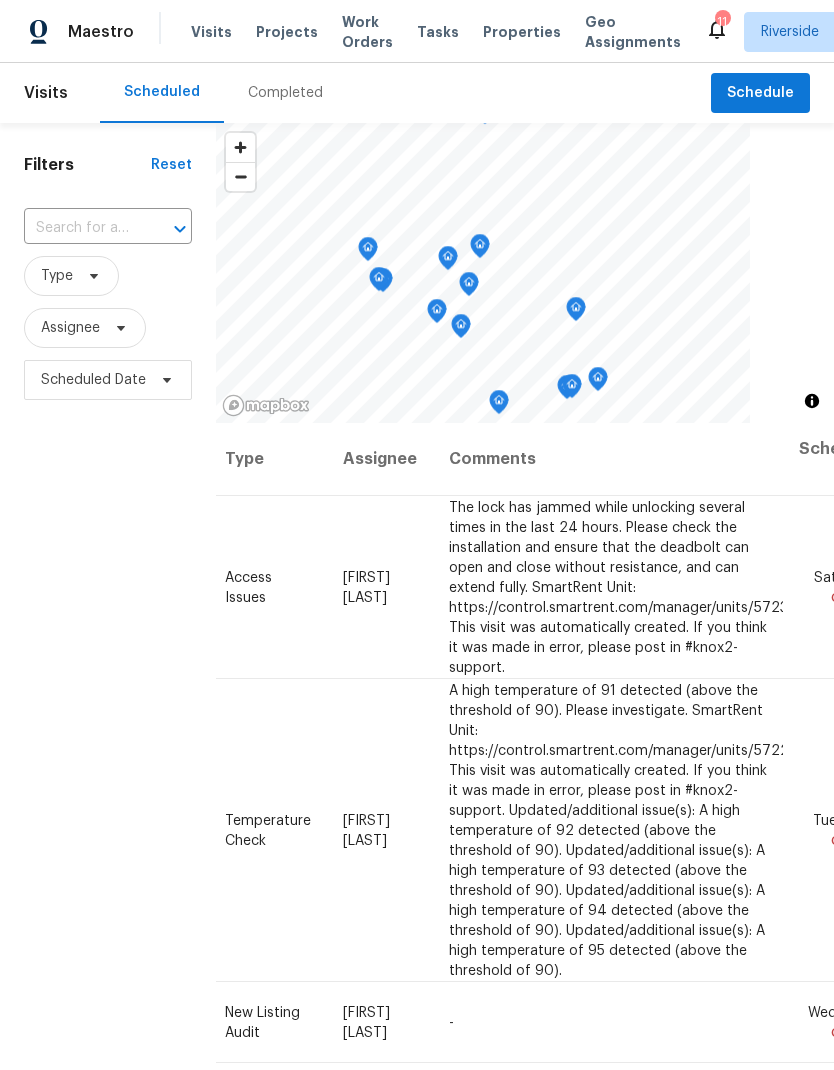 click at bounding box center (80, 228) 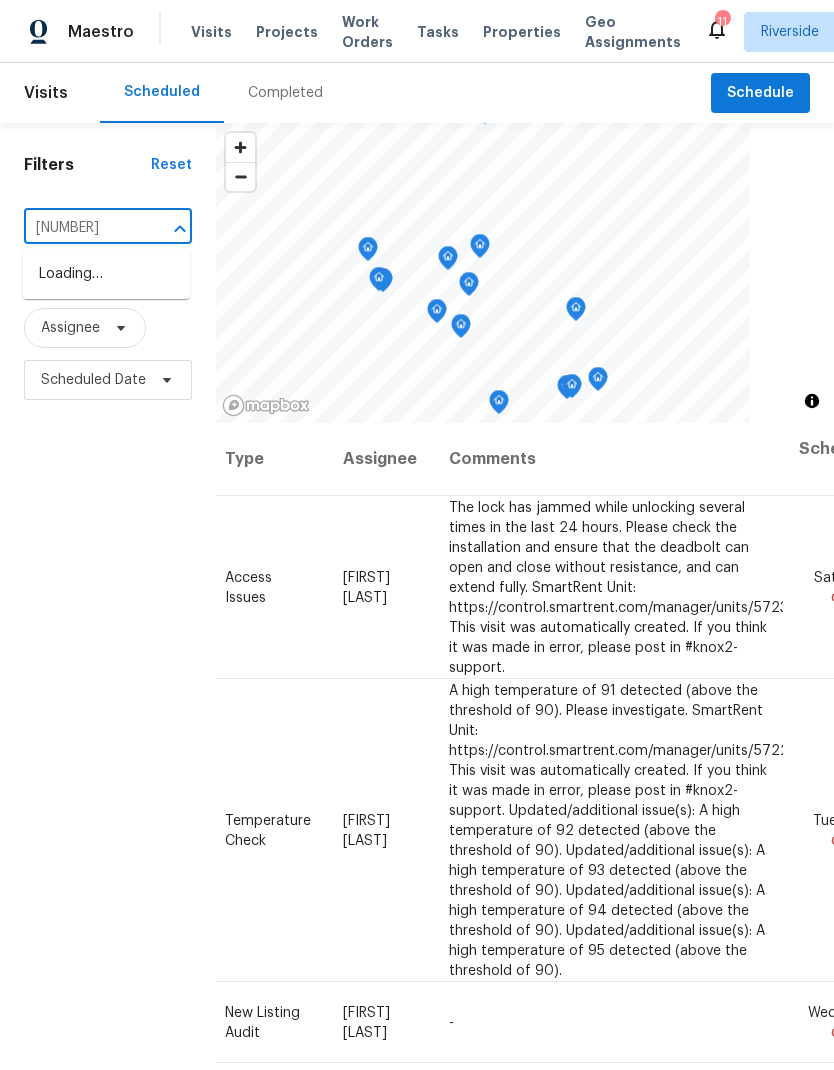 type on "[NUMBER]" 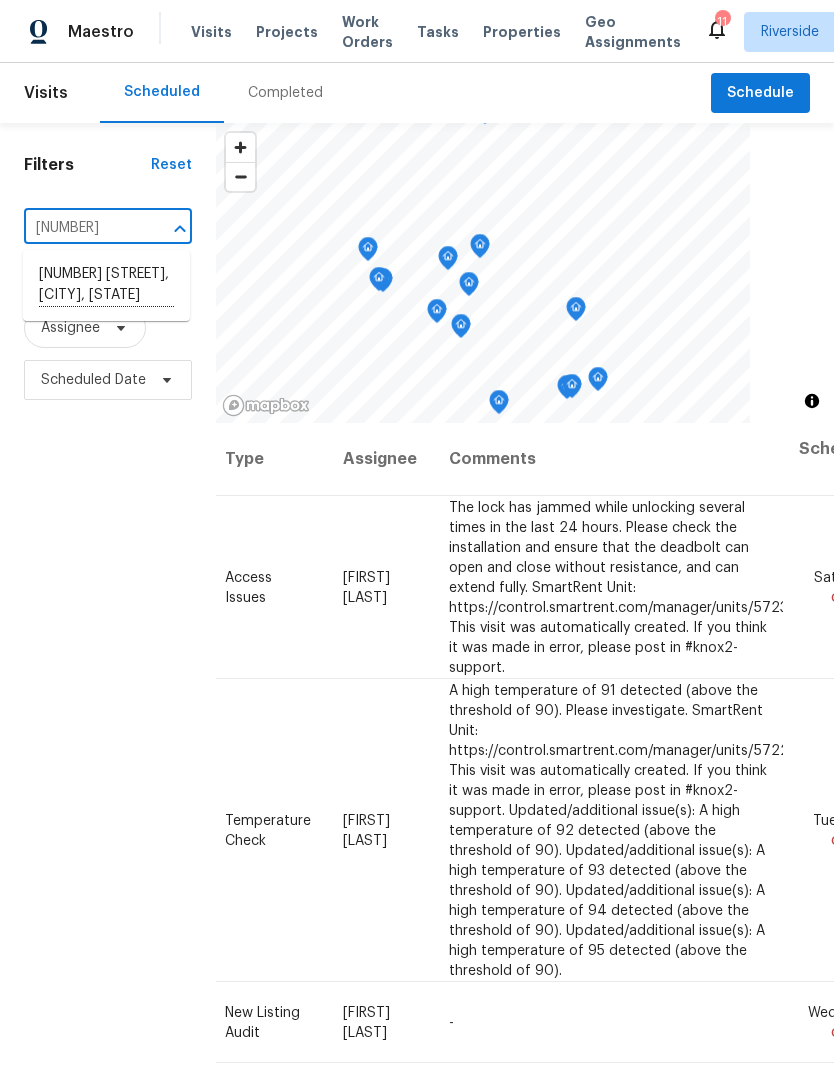 click on "[NUMBER] [STREET], [CITY], [STATE]" at bounding box center (106, 285) 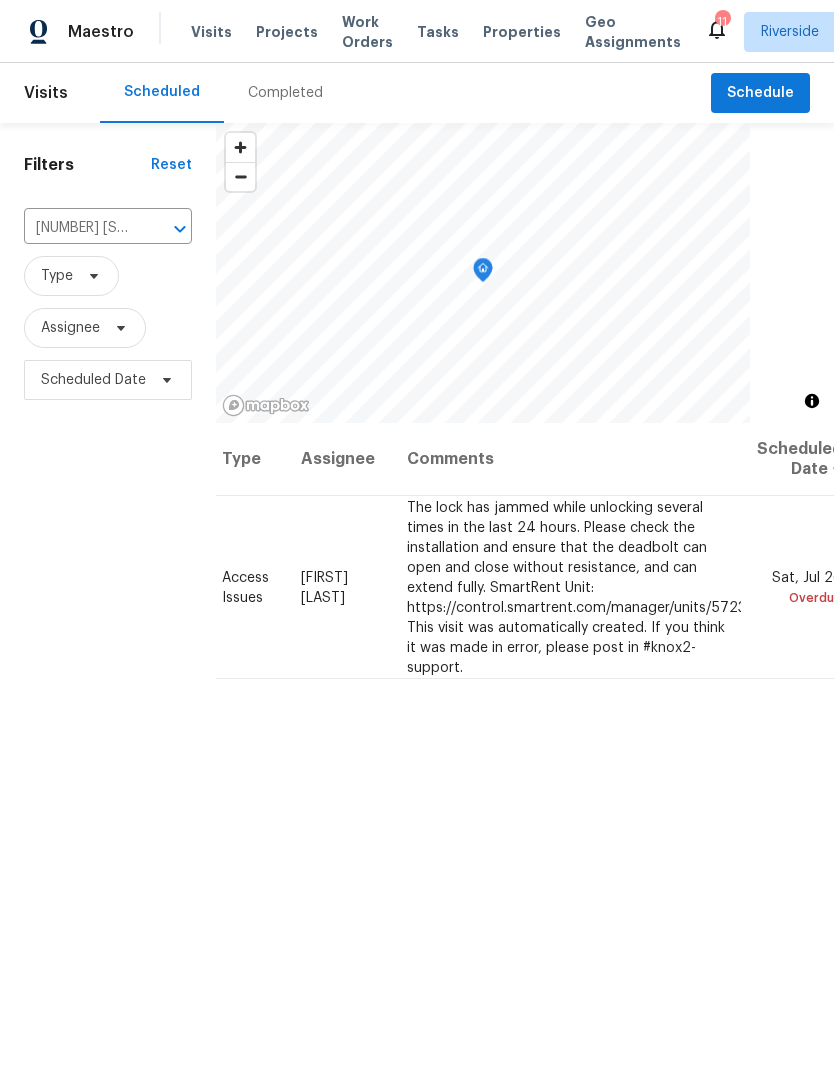 scroll, scrollTop: 0, scrollLeft: 117, axis: horizontal 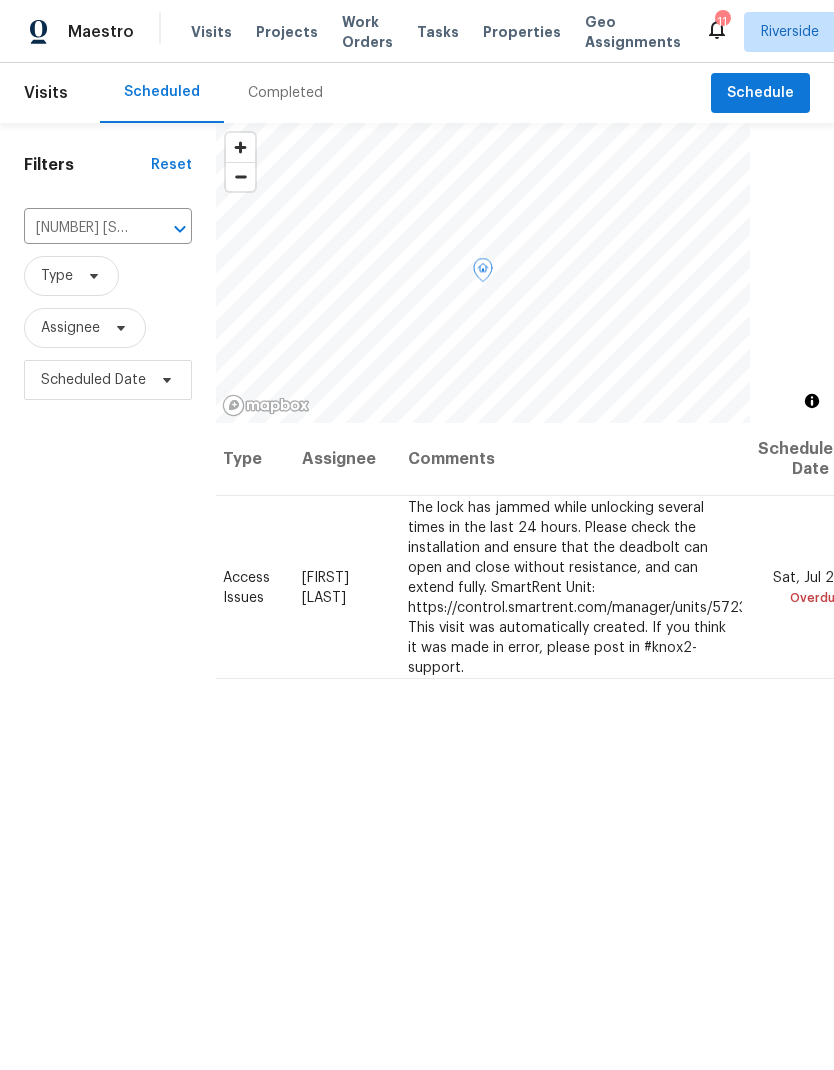 click 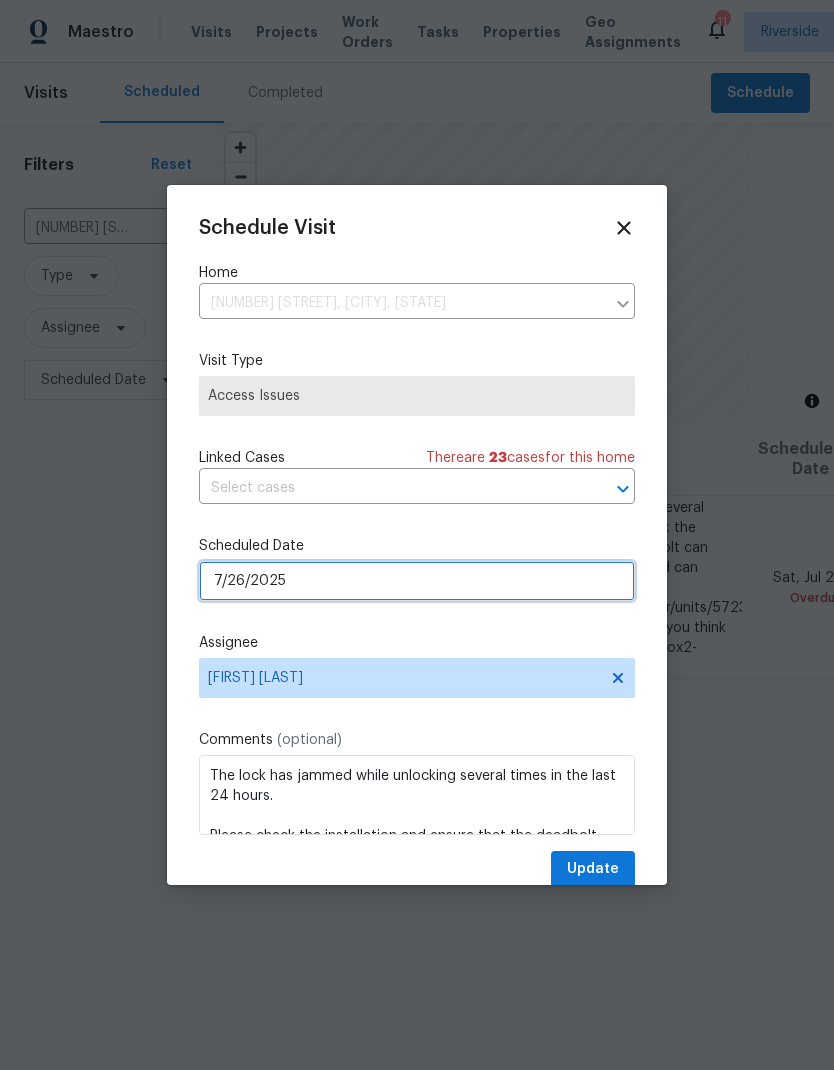 click on "7/26/2025" at bounding box center (417, 581) 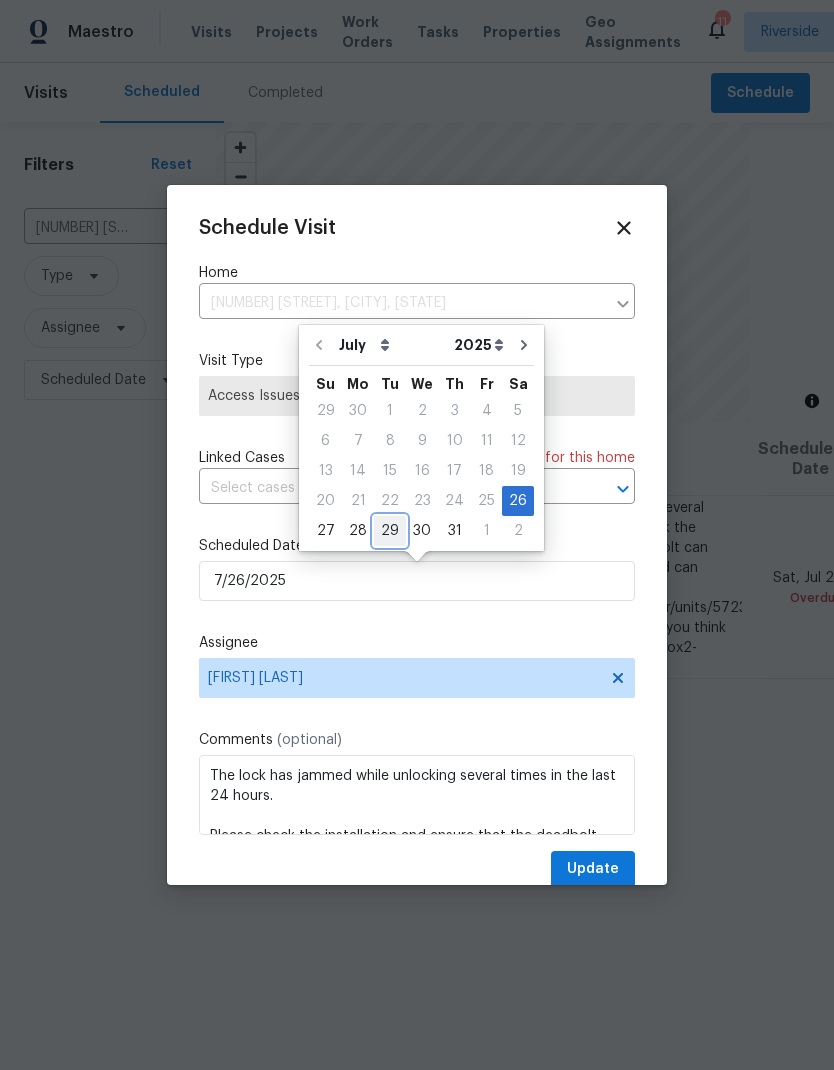 click on "29" at bounding box center (390, 531) 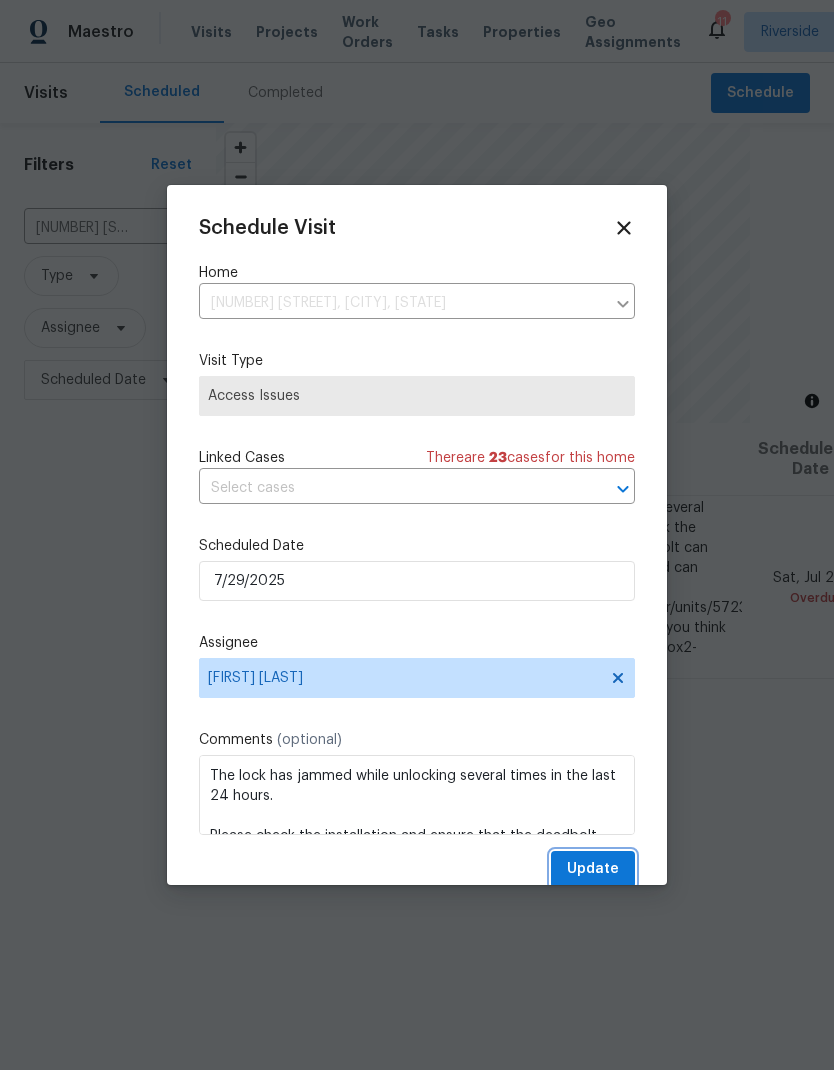 click on "Update" at bounding box center (593, 869) 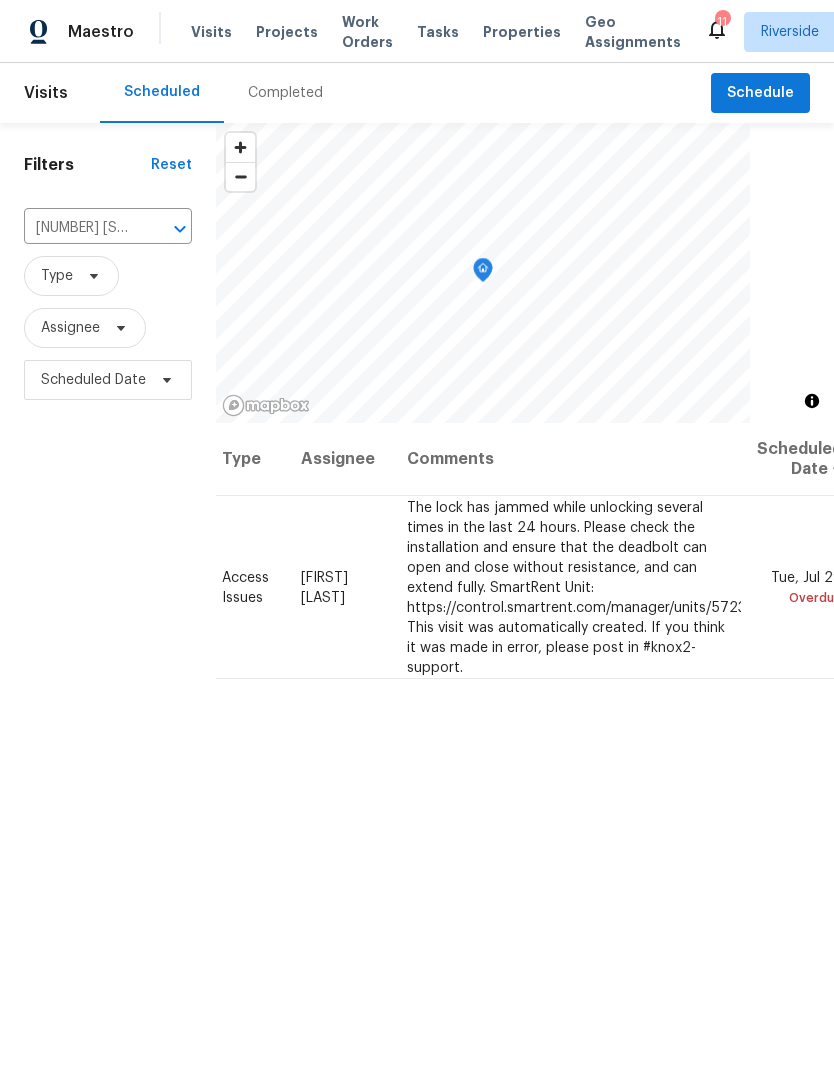 scroll, scrollTop: 0, scrollLeft: 117, axis: horizontal 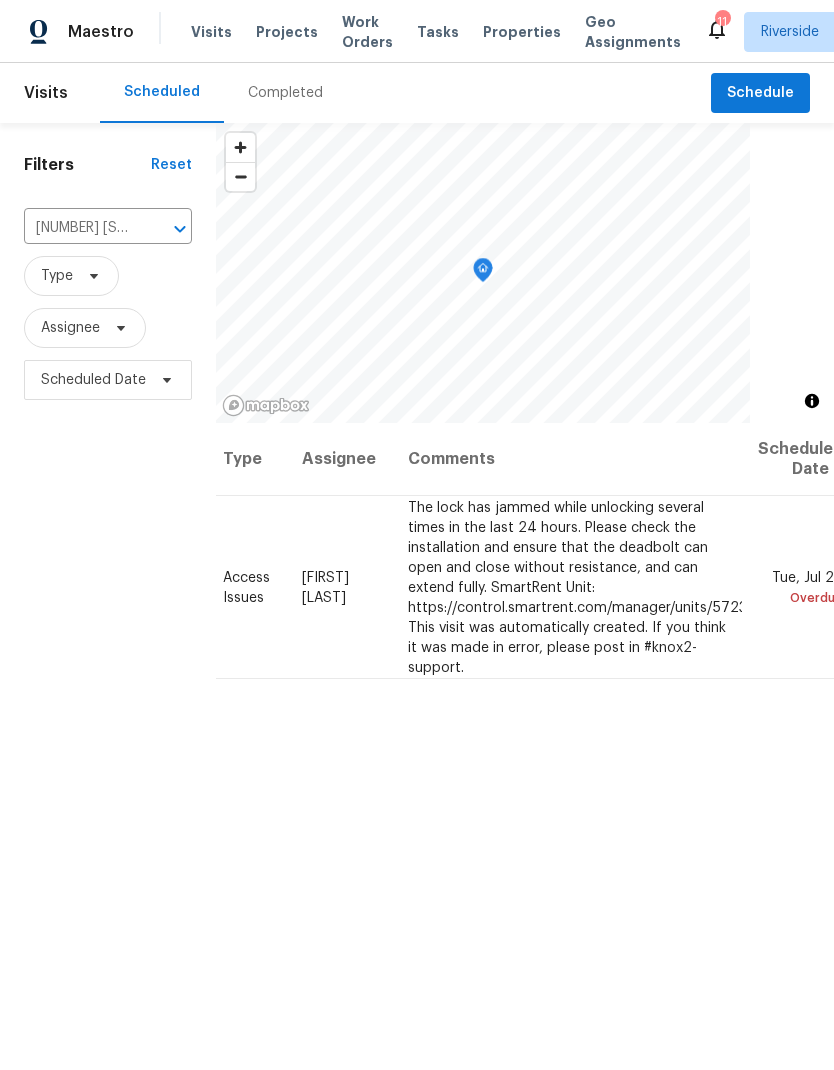 click 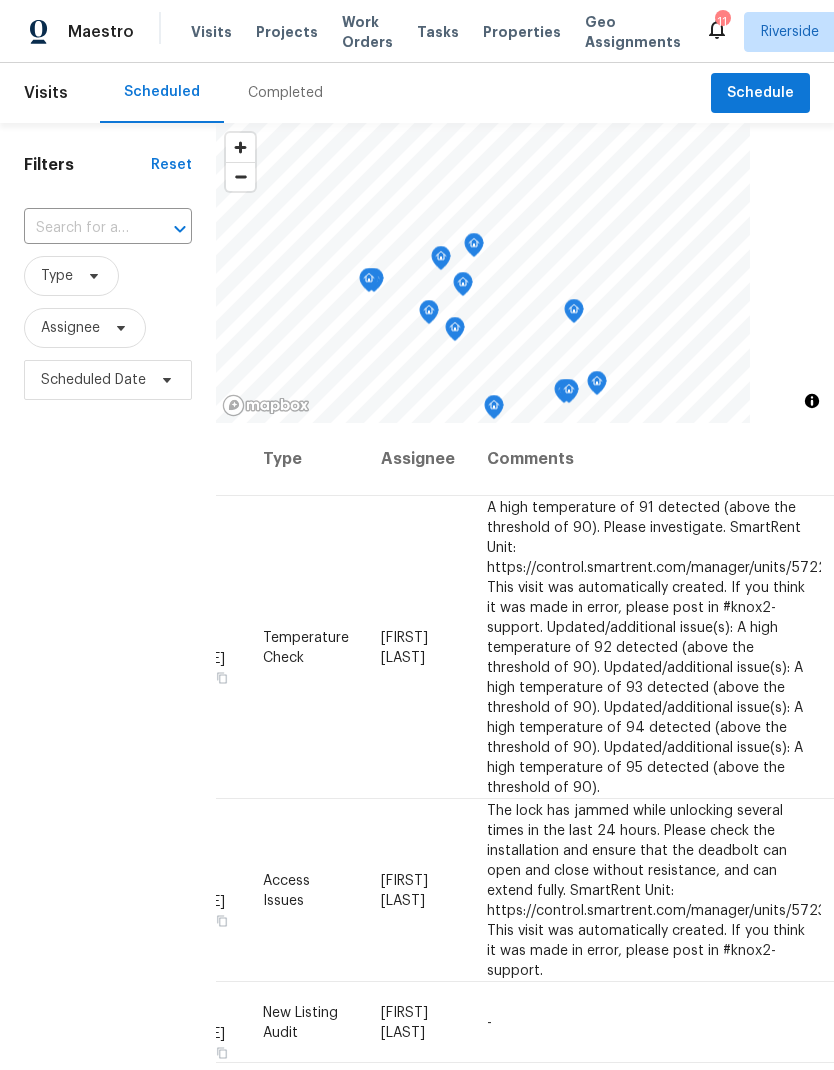 click at bounding box center [80, 228] 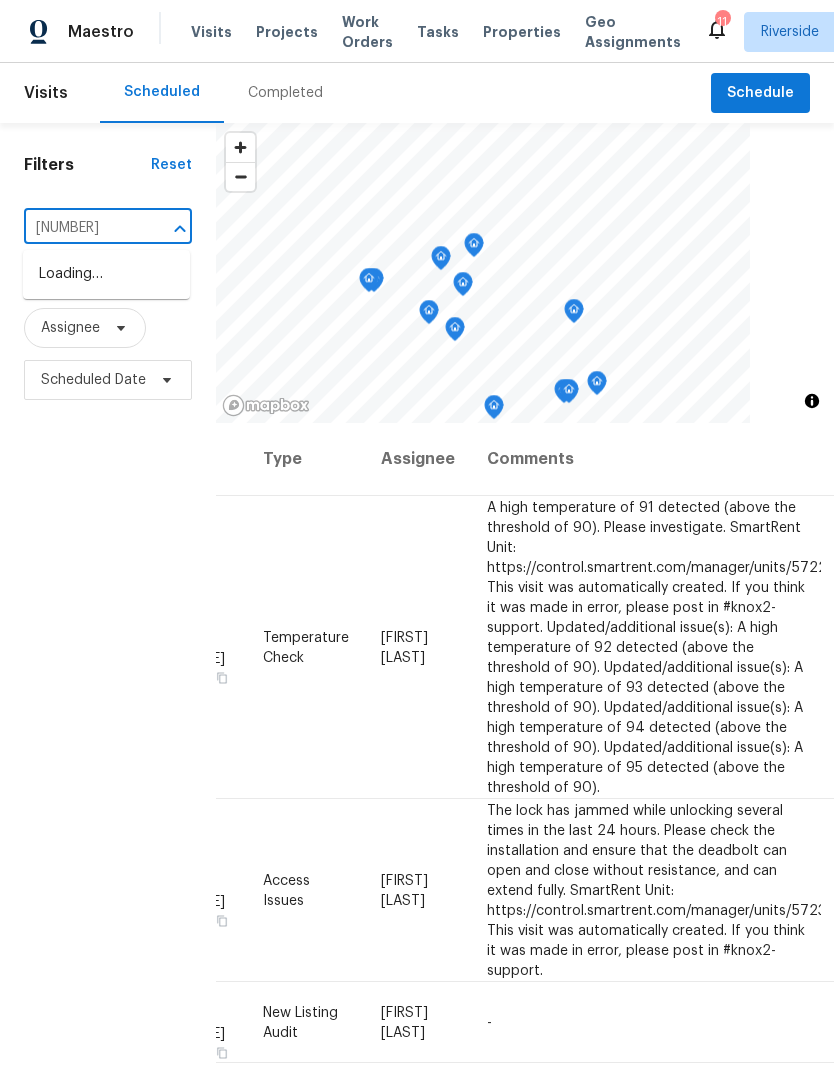 type on "[NUMBER]" 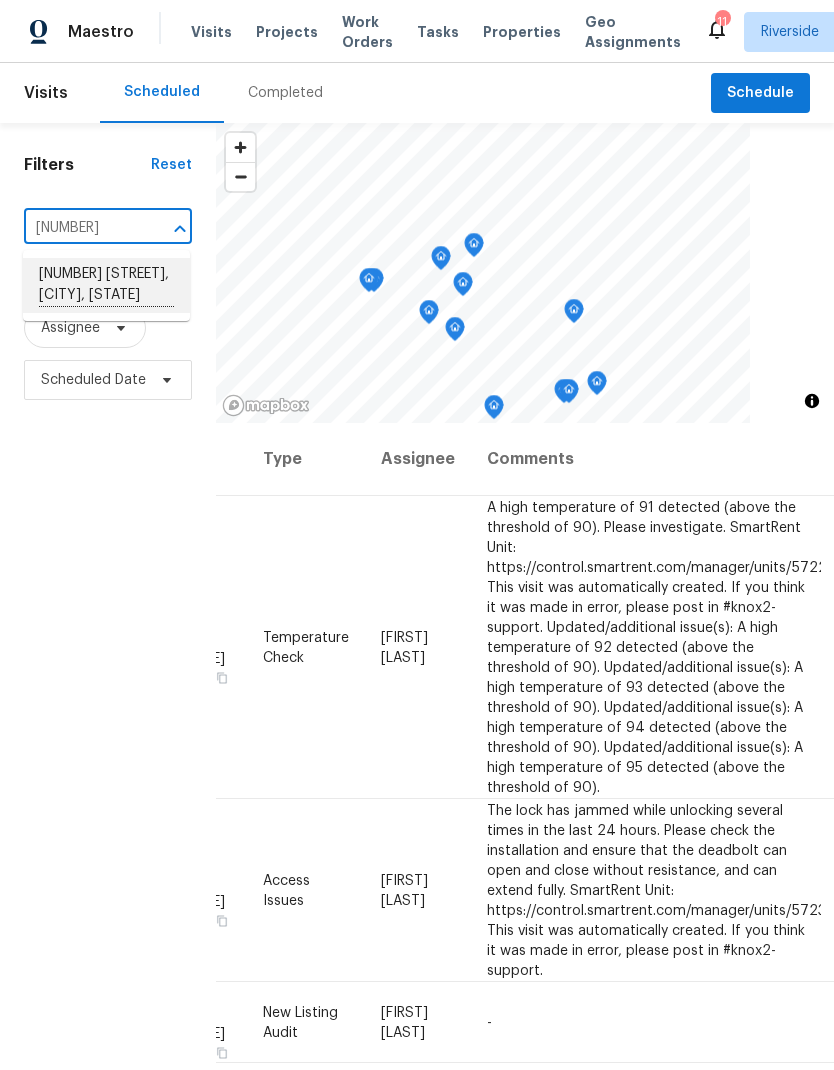 click on "[NUMBER] [STREET], [CITY], [STATE]" at bounding box center [106, 285] 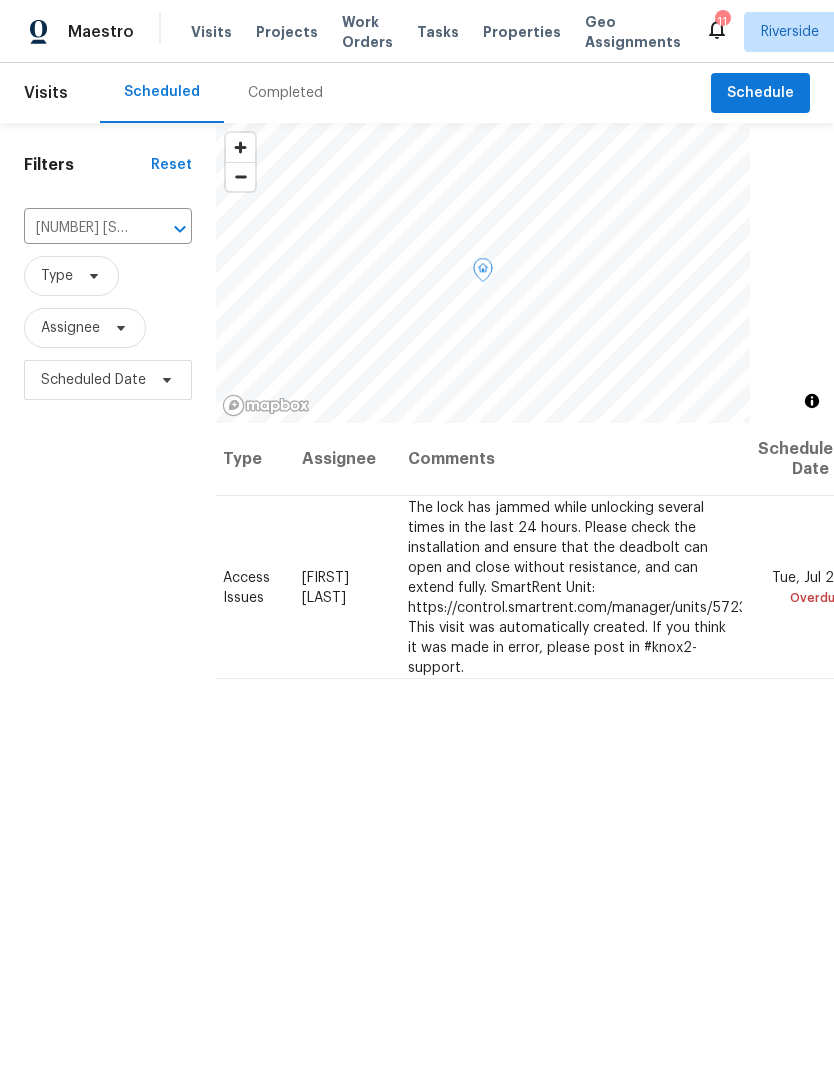 click 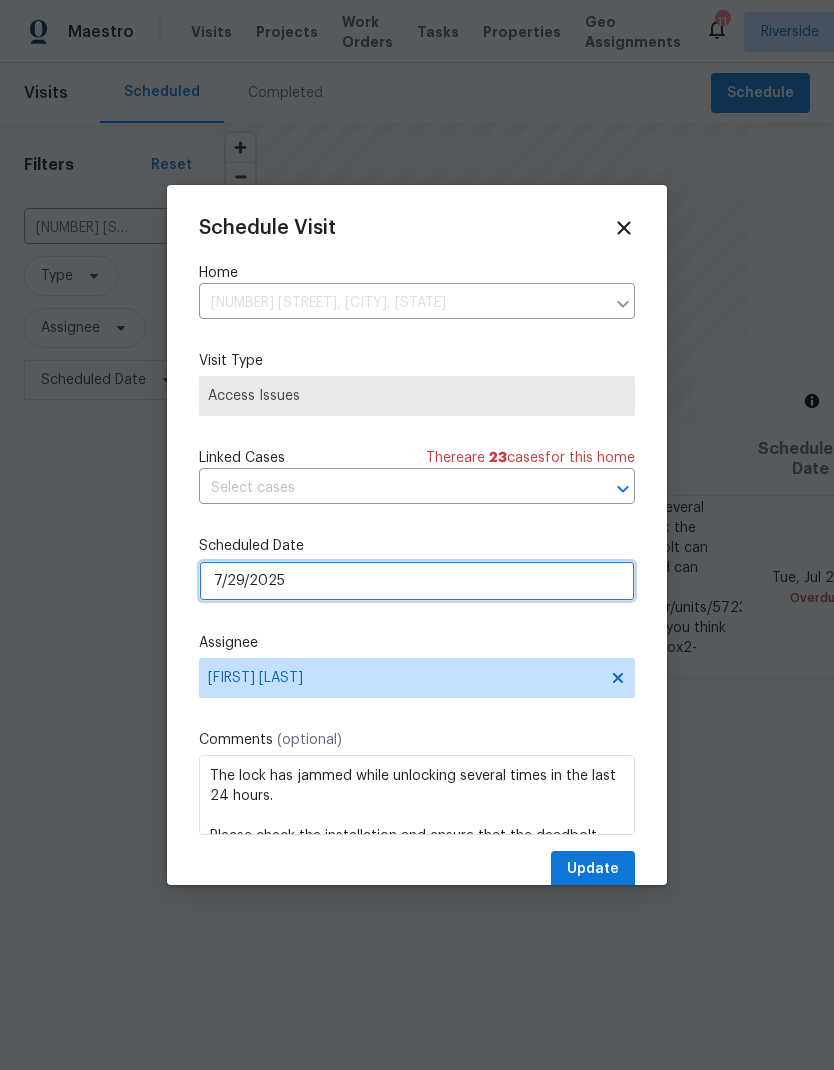 click on "7/29/2025" at bounding box center (417, 581) 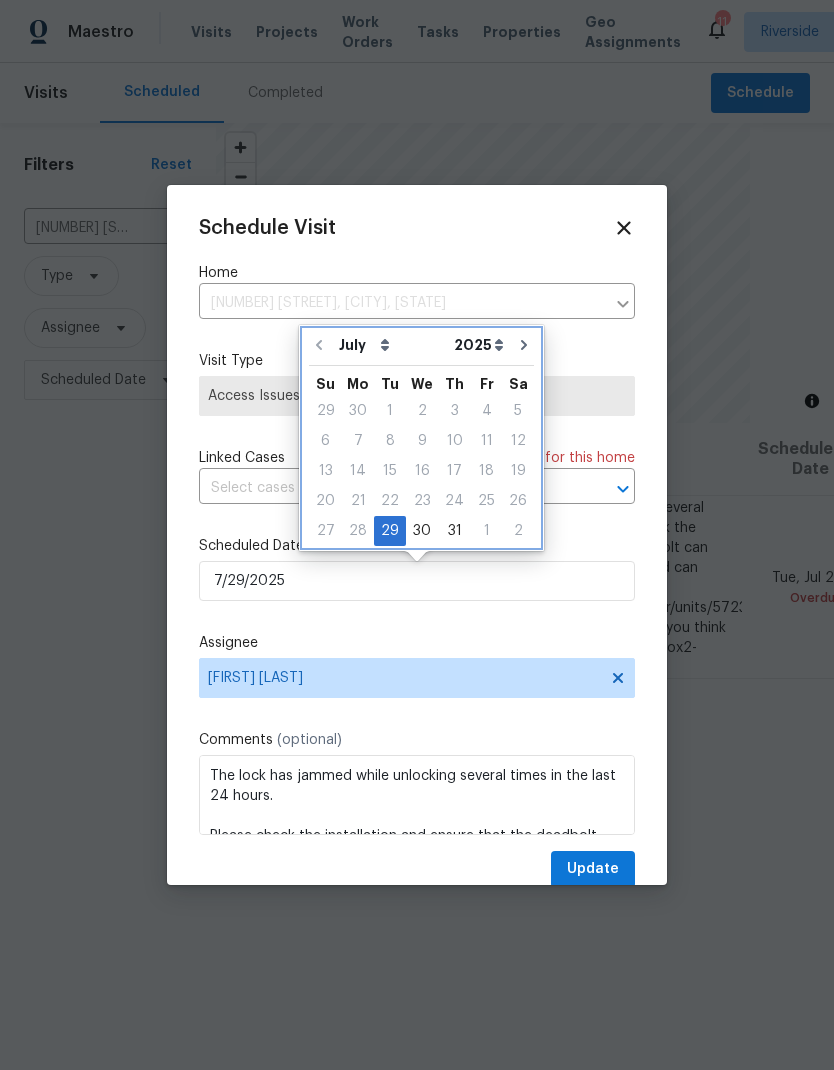 click at bounding box center (524, 345) 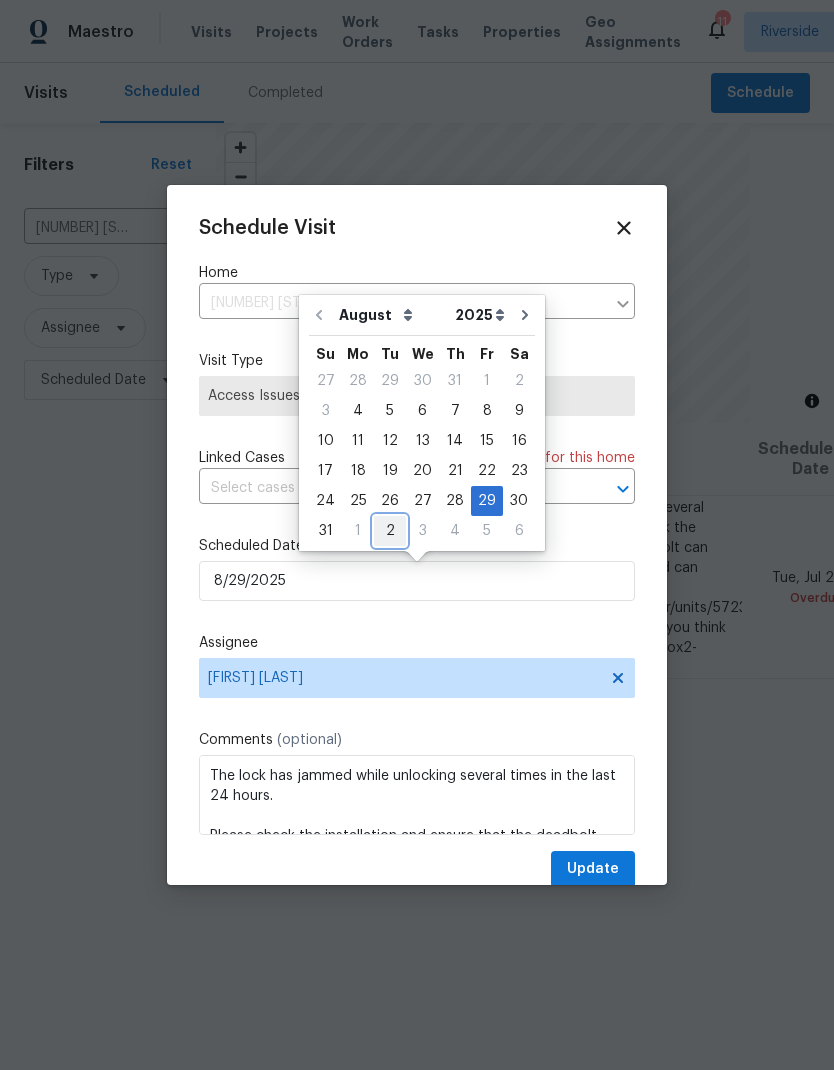 click on "2" at bounding box center [390, 531] 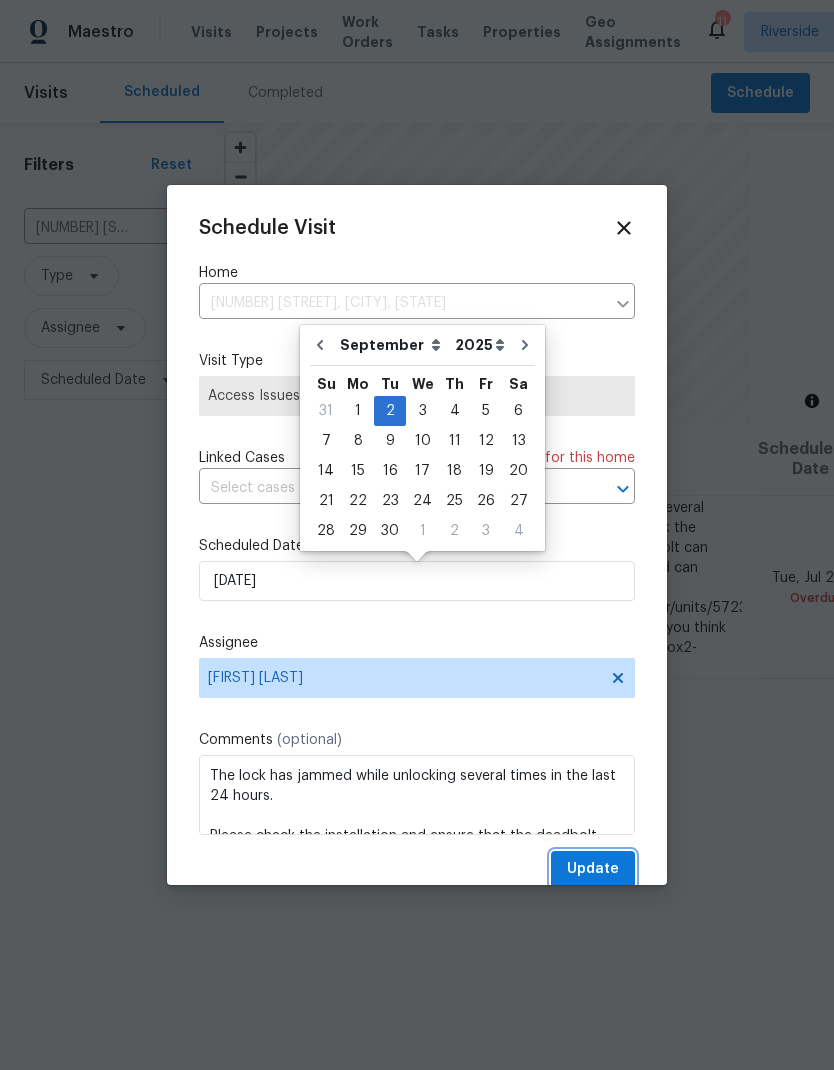 click on "Update" at bounding box center [593, 869] 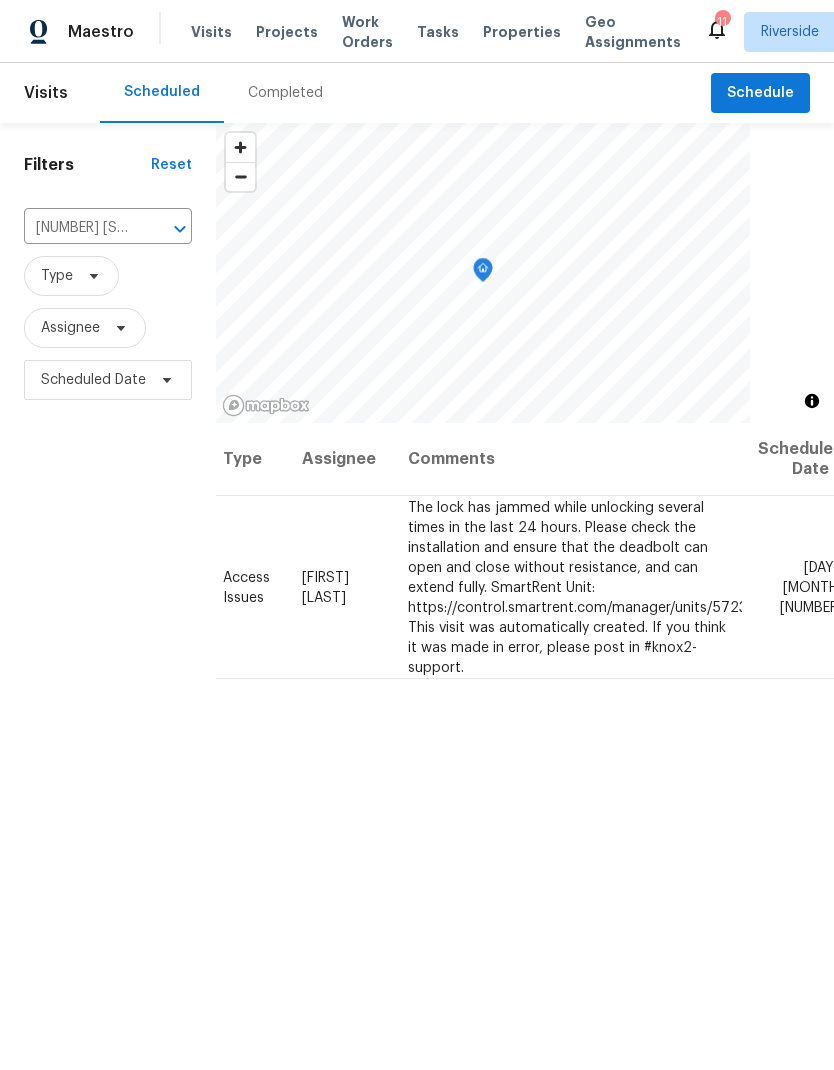 click 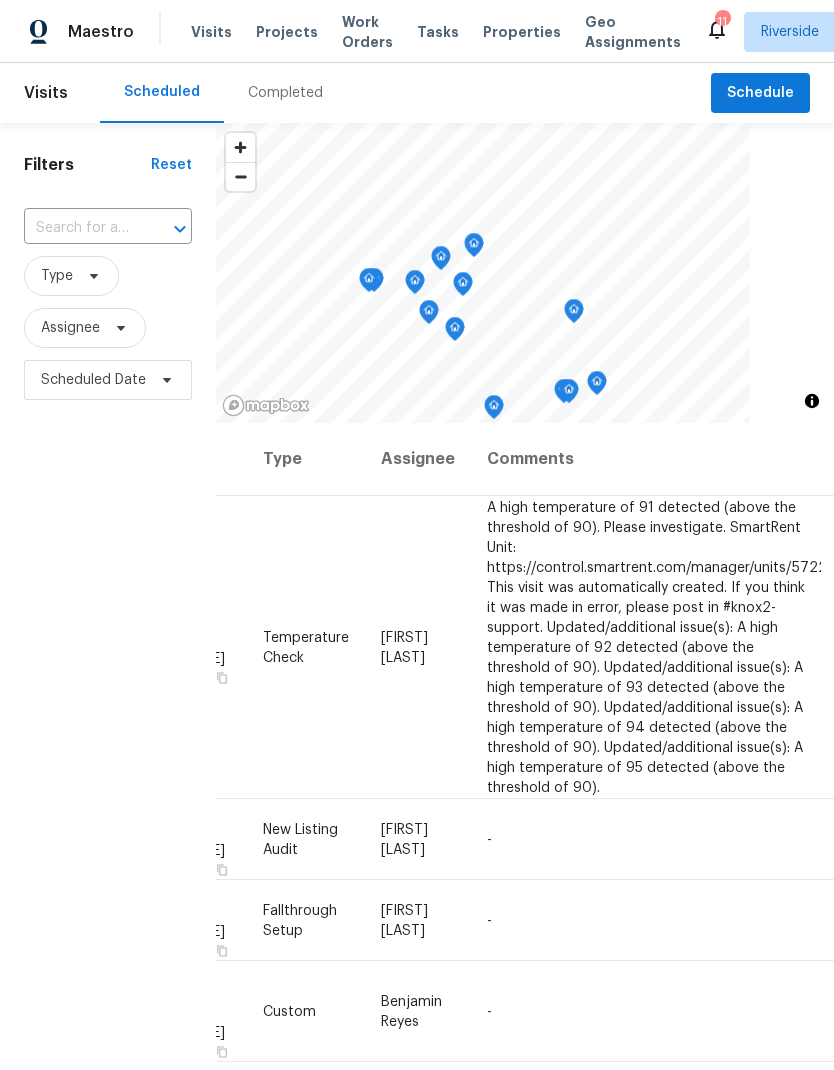 click at bounding box center (80, 228) 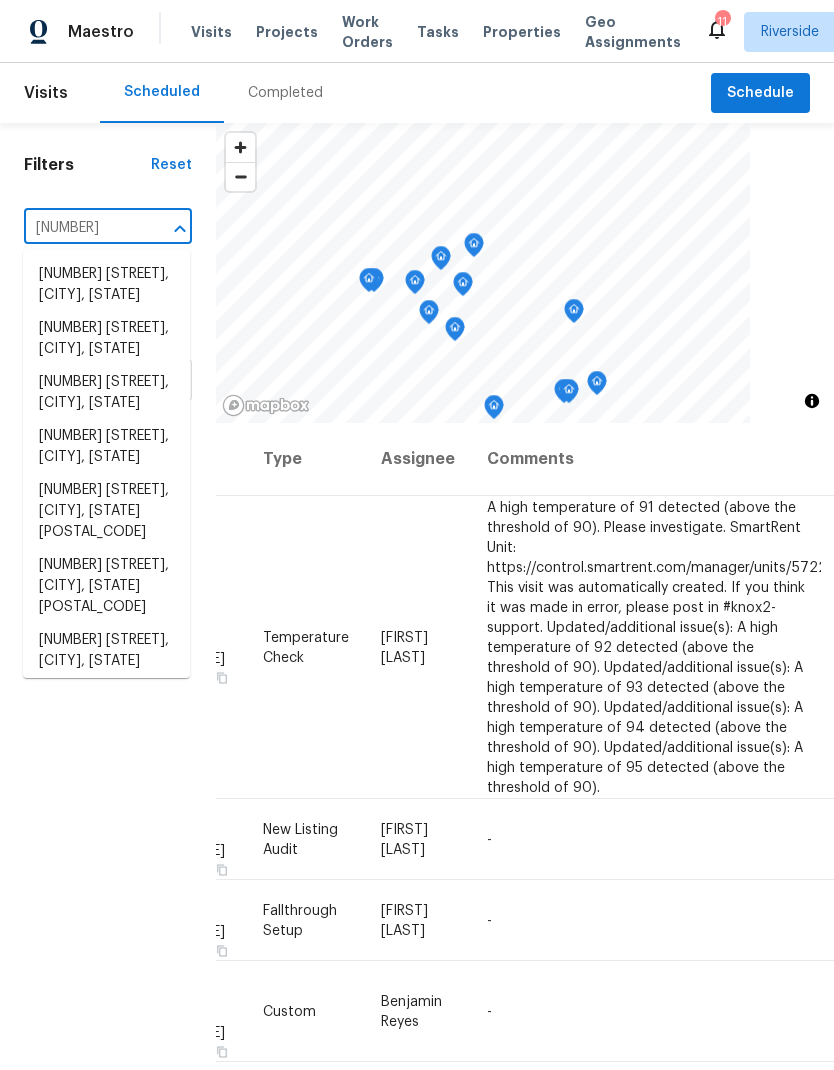 type on "[NUMBER]" 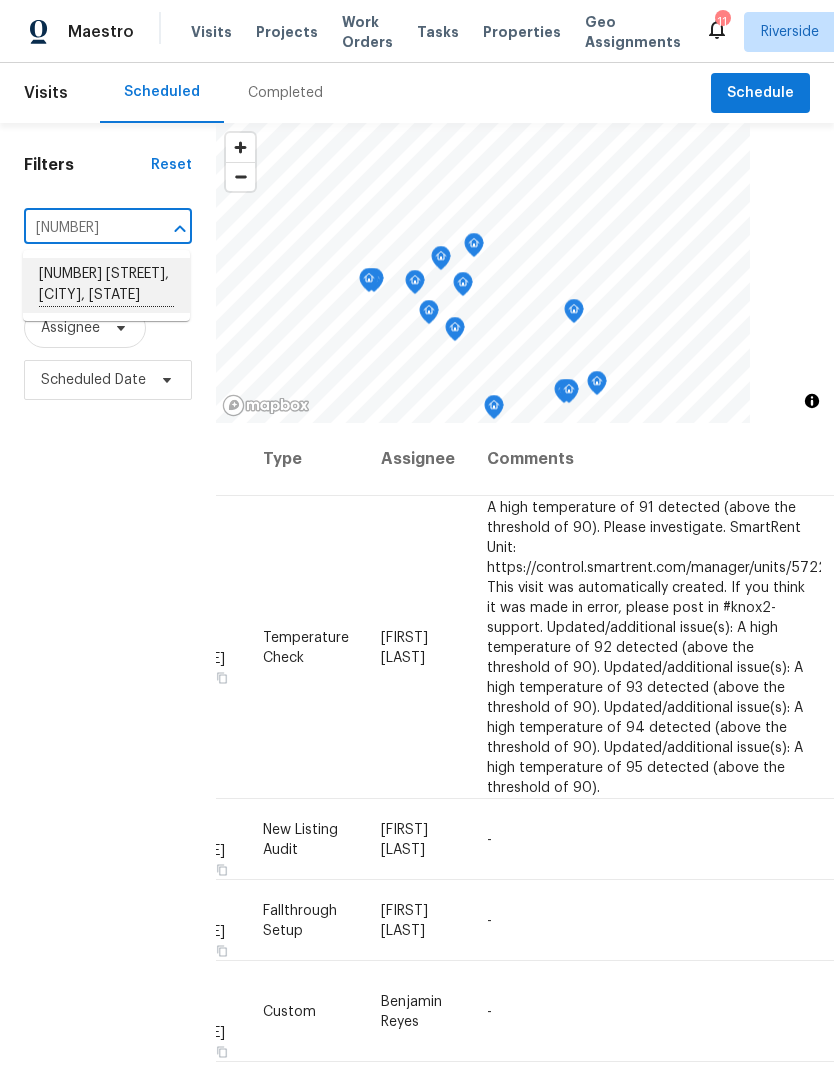 click on "[NUMBER] [STREET], [CITY], [STATE]" at bounding box center [106, 285] 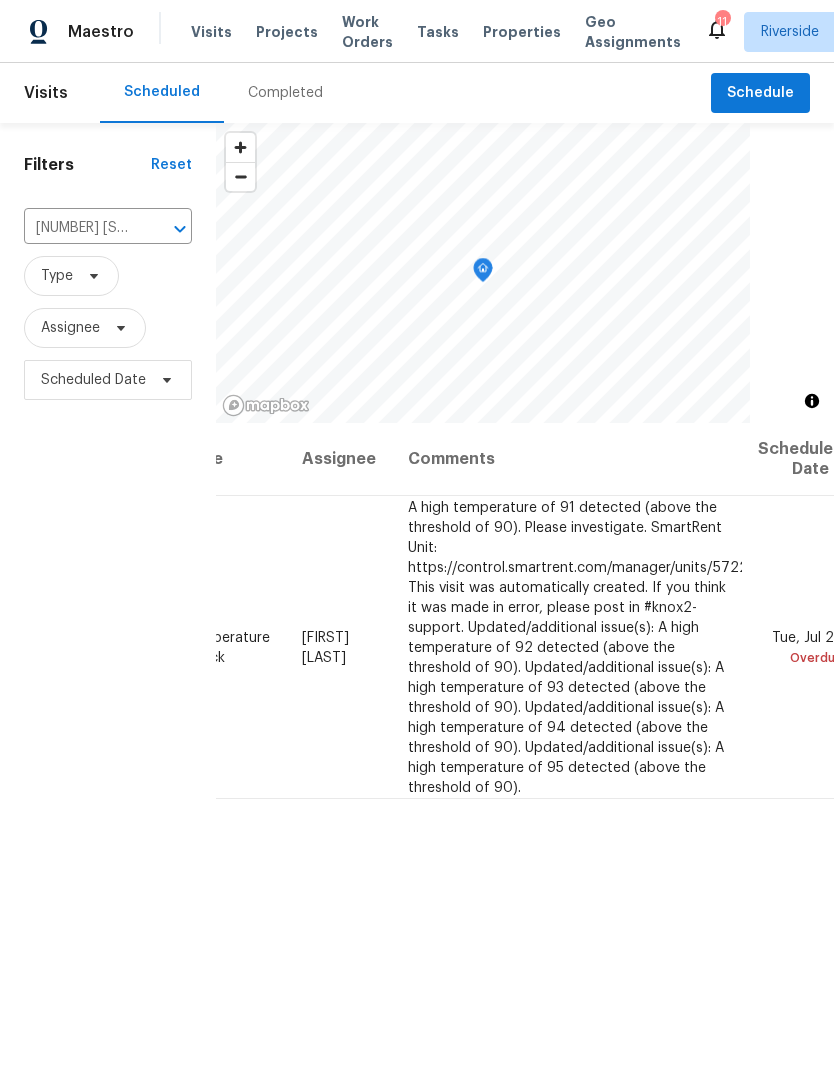 scroll, scrollTop: 0, scrollLeft: 155, axis: horizontal 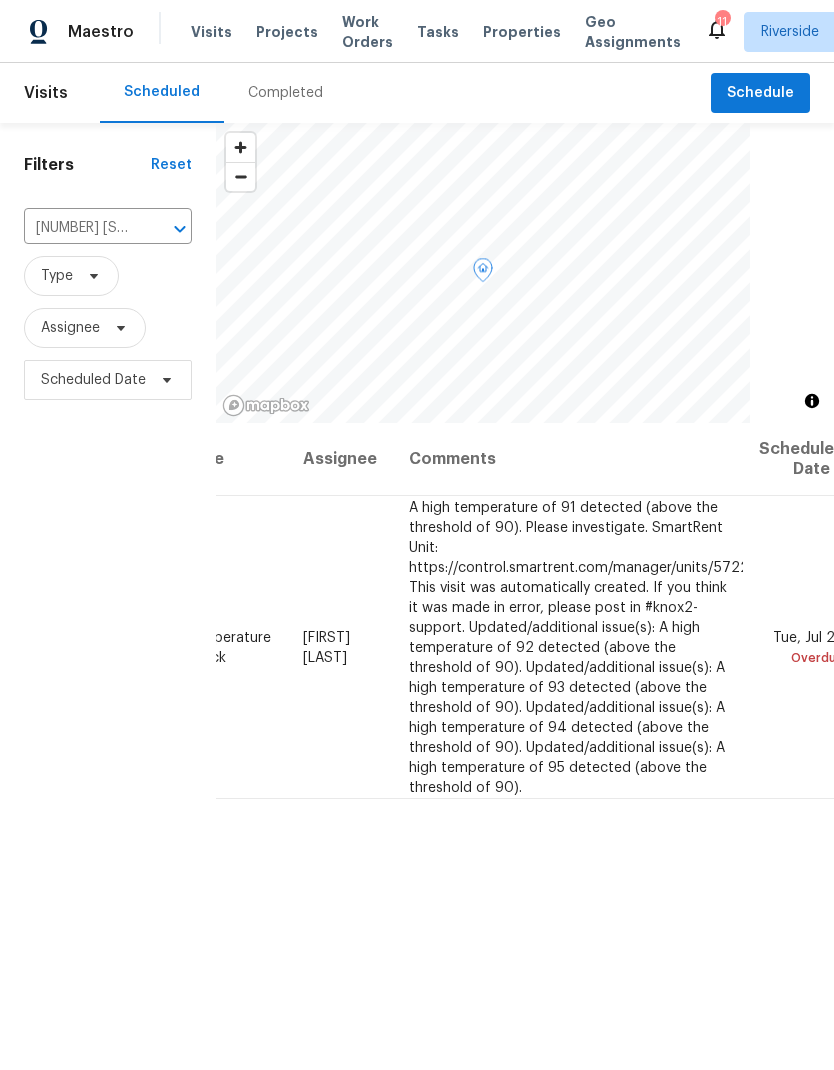 click 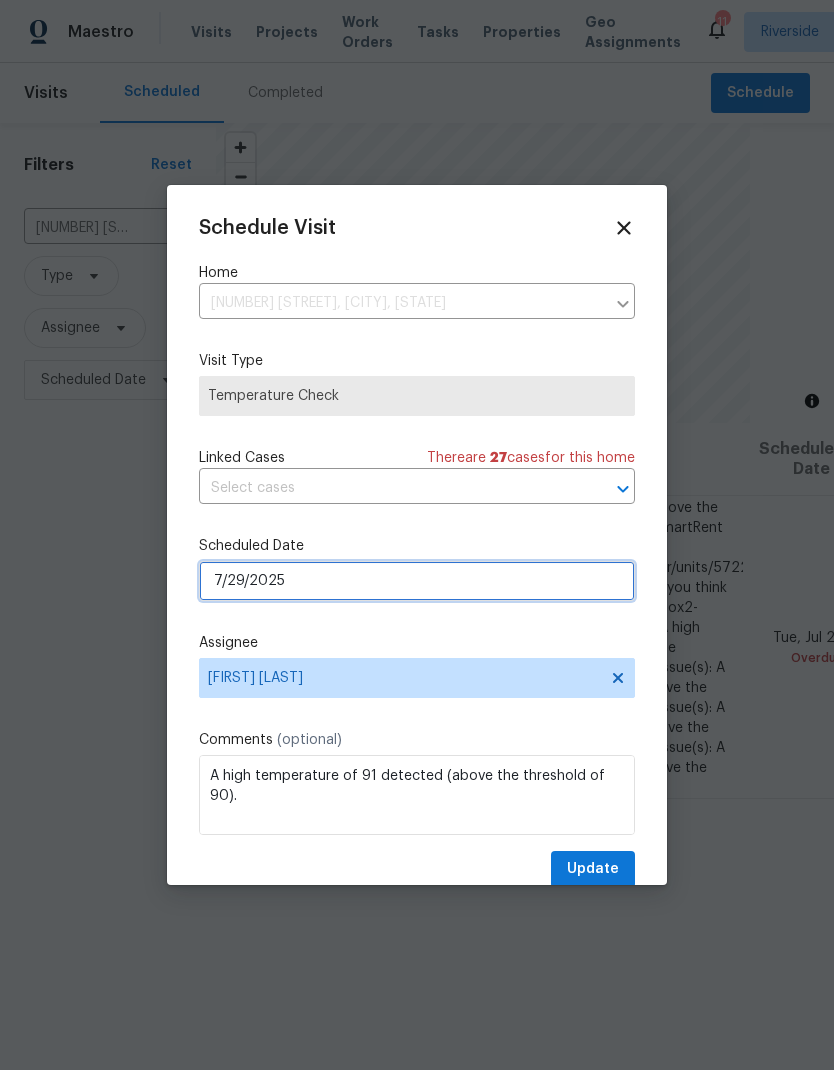 click on "7/29/2025" at bounding box center (417, 581) 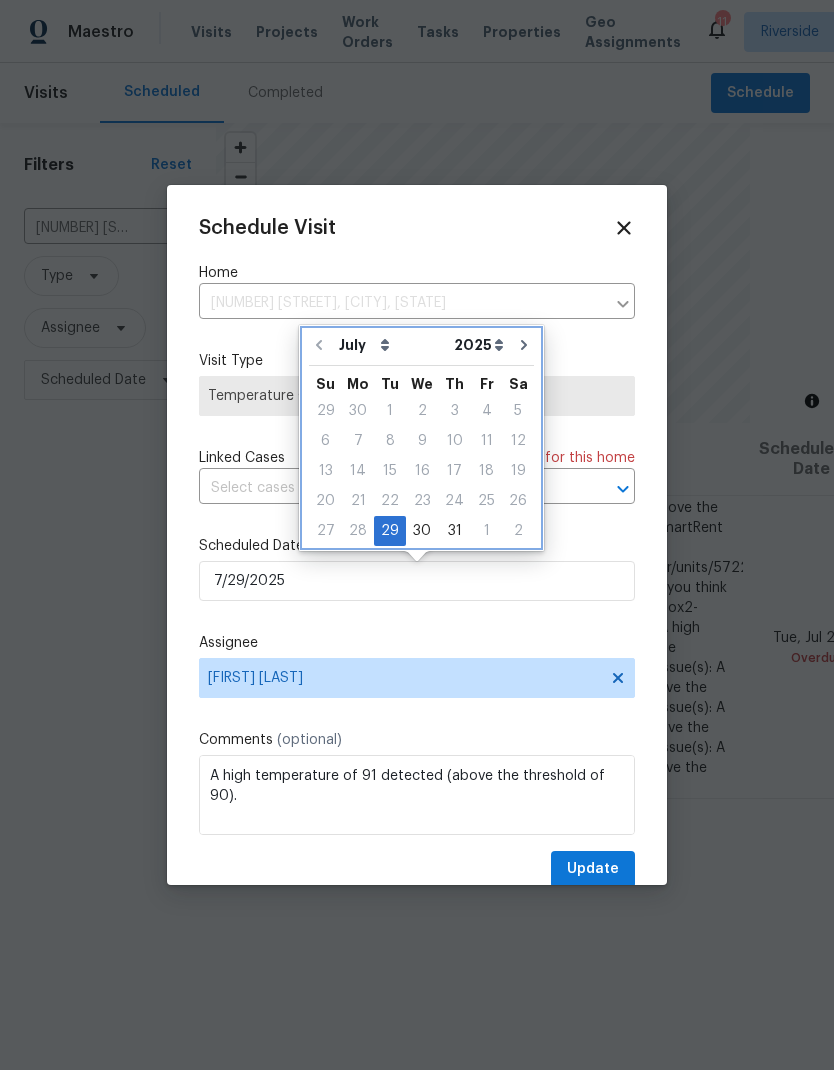 click at bounding box center (524, 345) 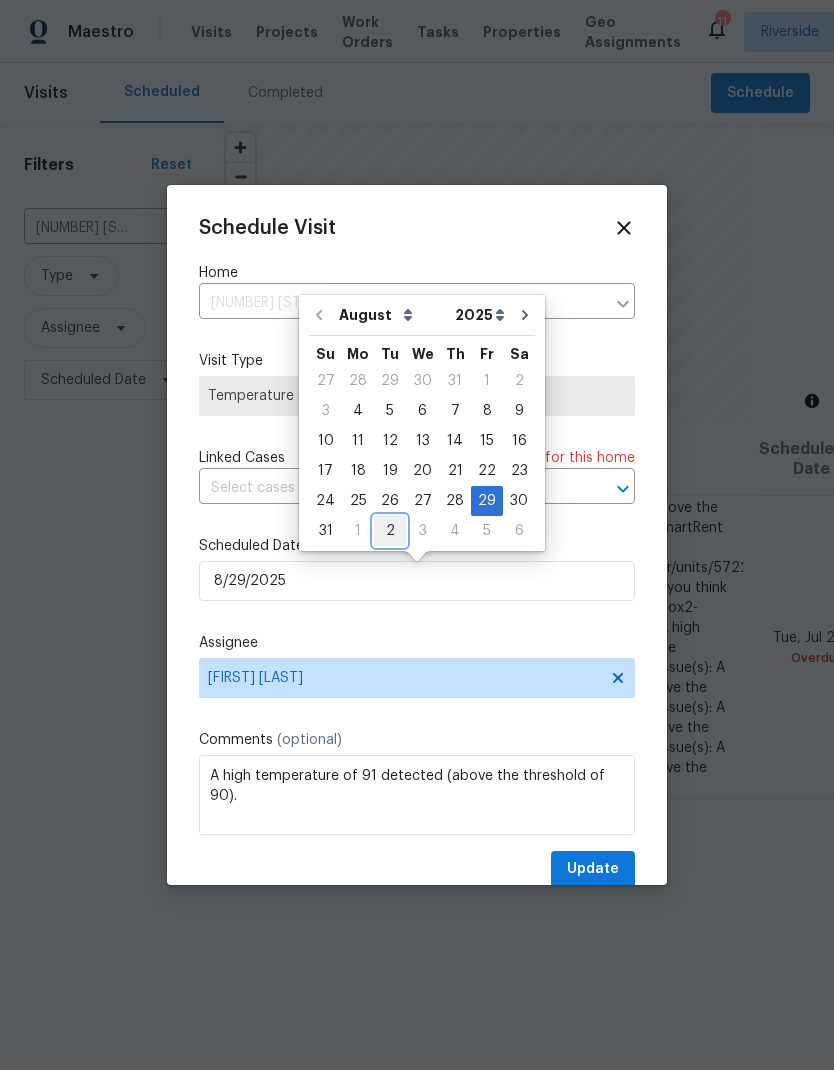 click on "2" at bounding box center [390, 531] 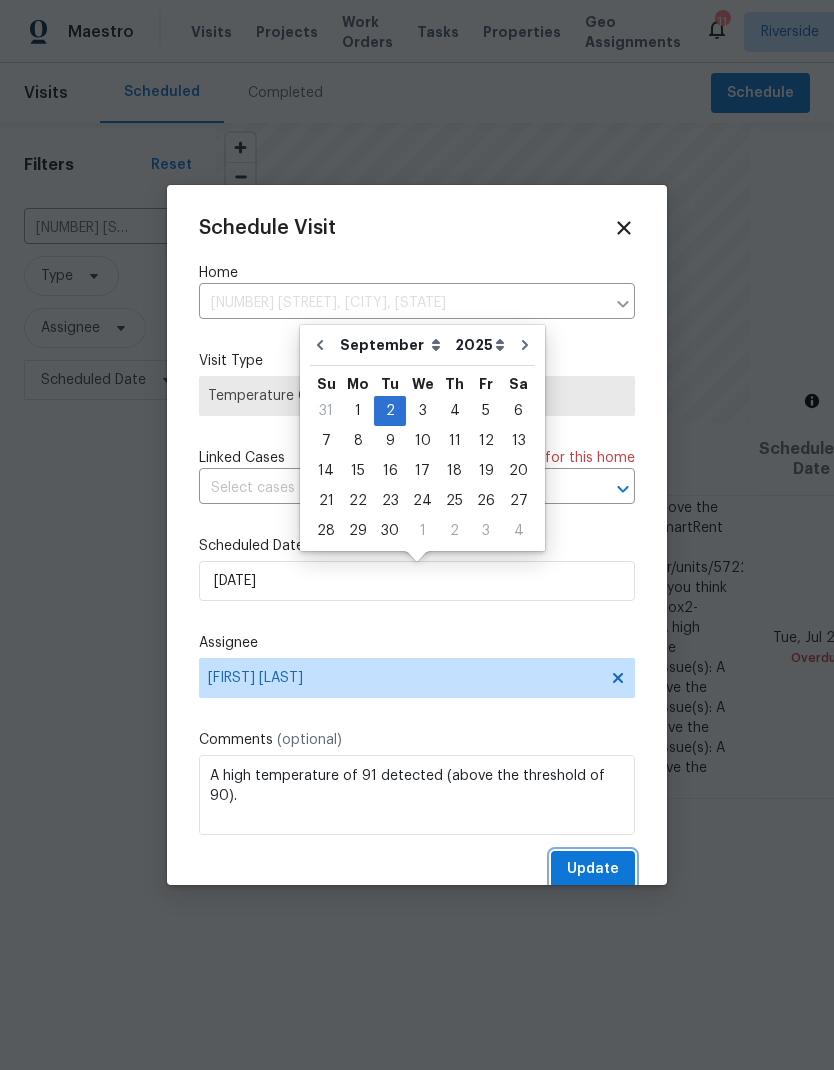 click on "Update" at bounding box center [593, 869] 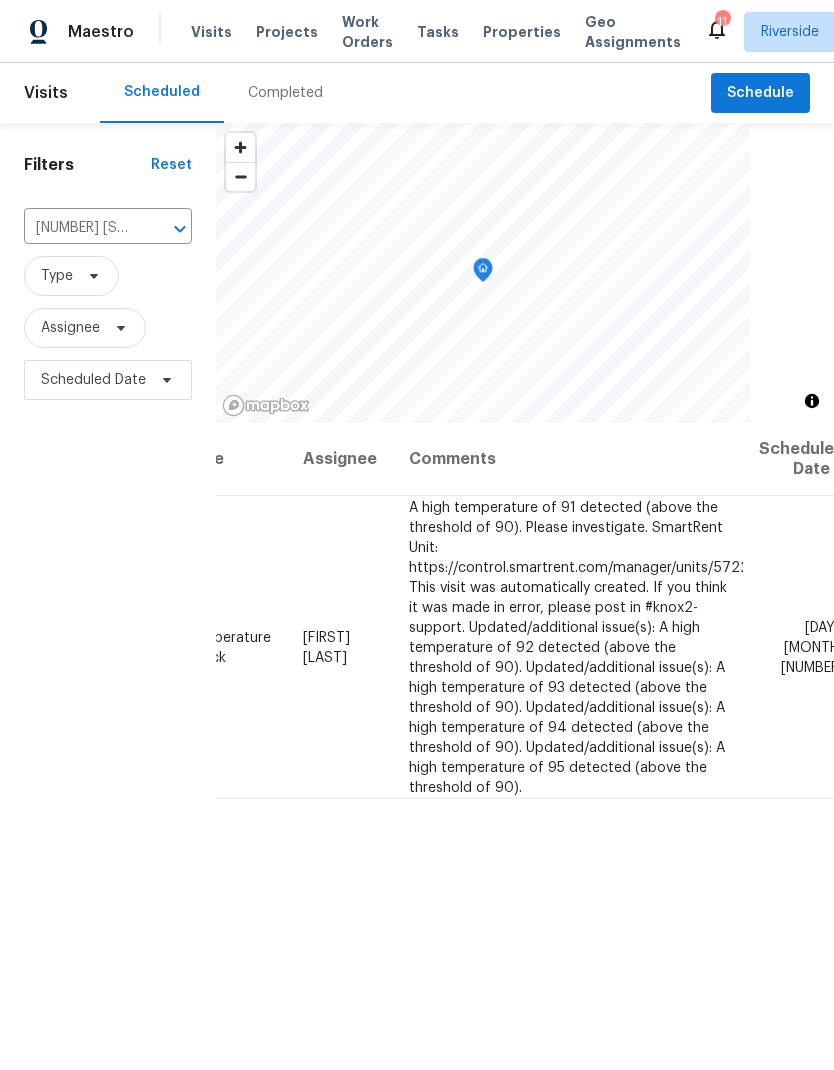 click 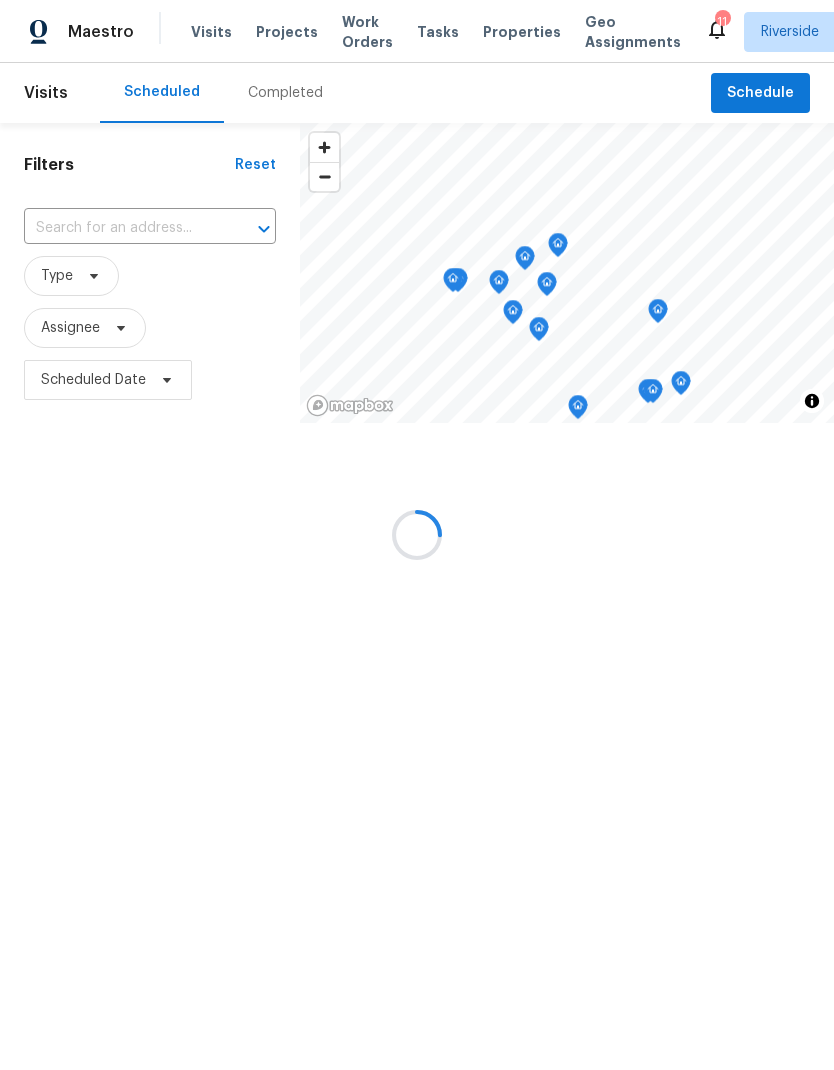 scroll, scrollTop: 0, scrollLeft: 0, axis: both 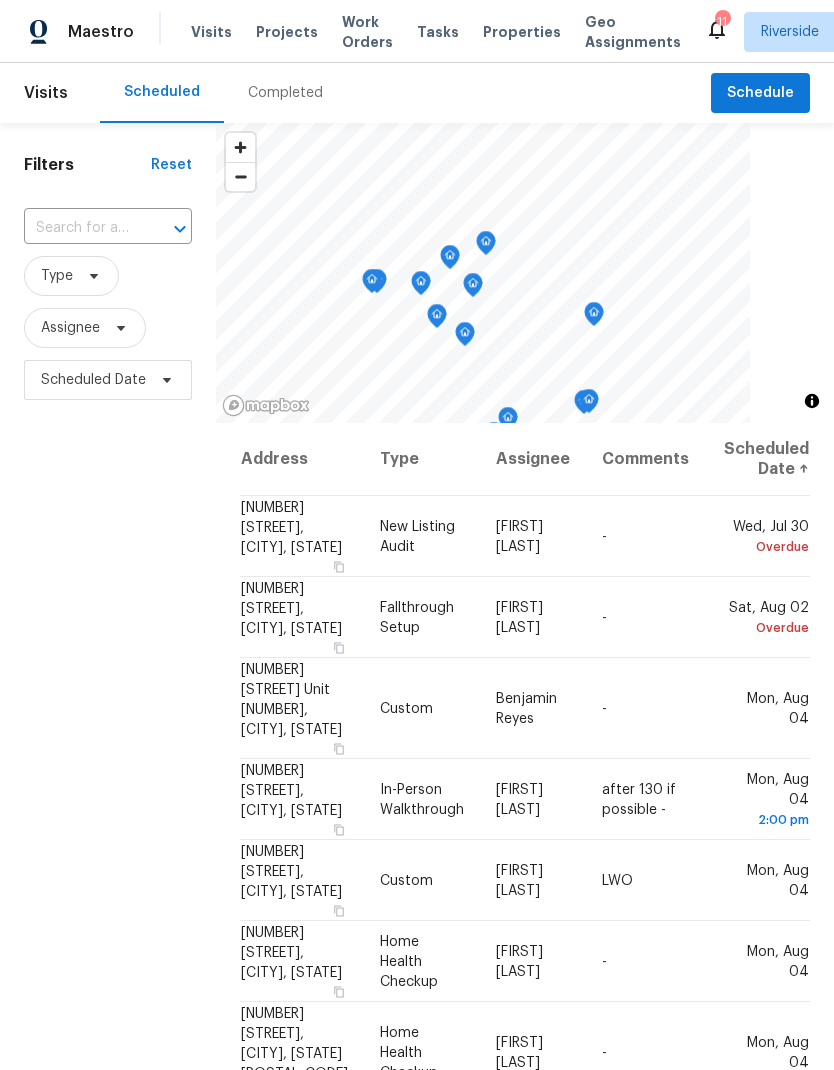 click at bounding box center [80, 228] 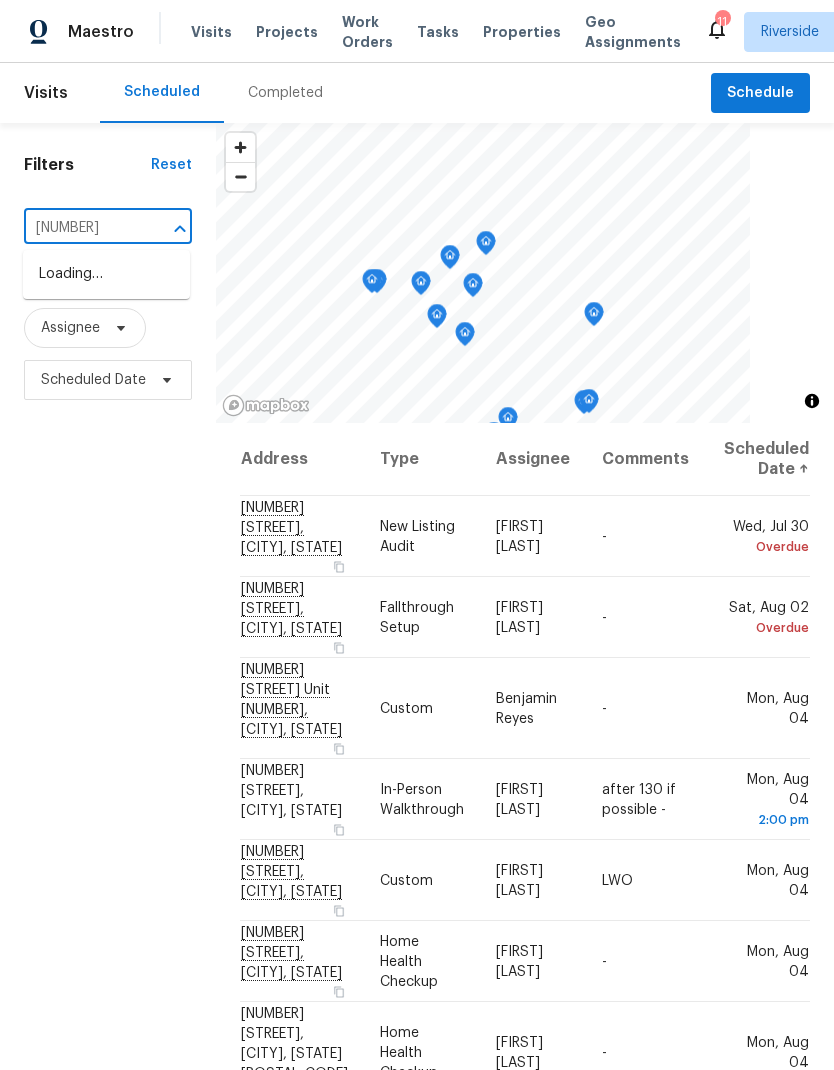 type on "[NUMBER]" 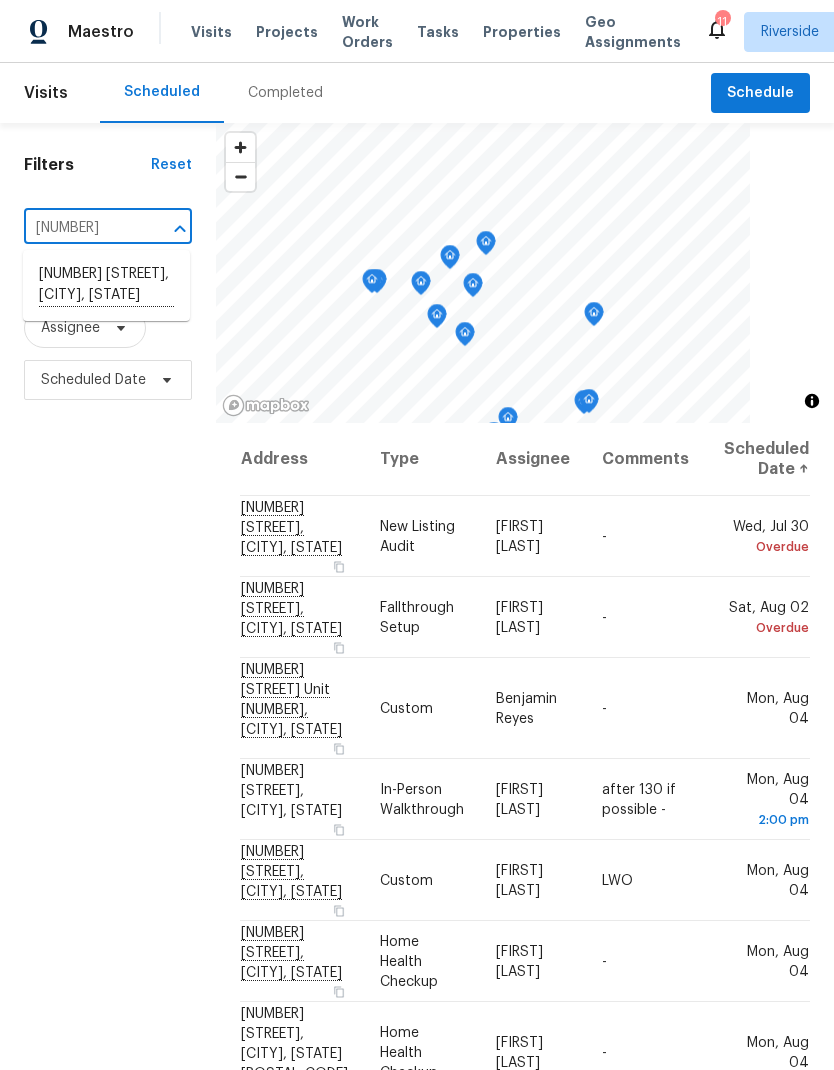 click on "[NUMBER] [STREET], [CITY], [STATE]" at bounding box center (106, 285) 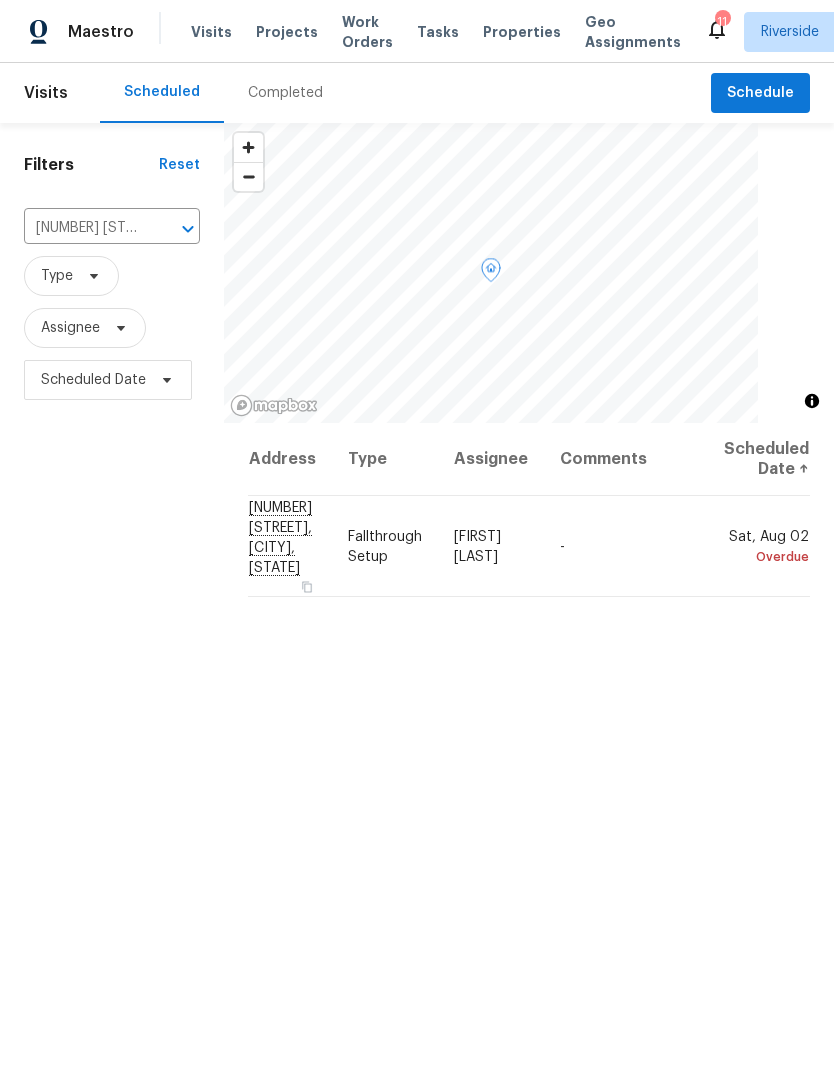 click 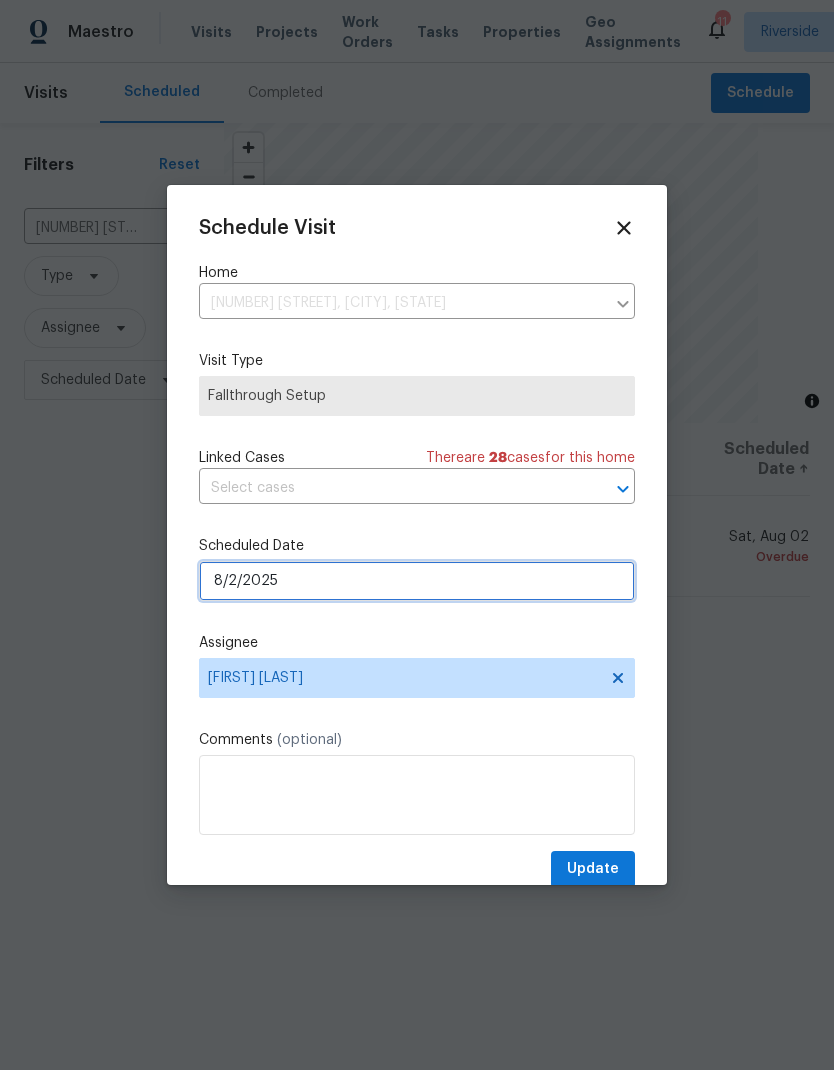 click on "8/2/2025" at bounding box center [417, 581] 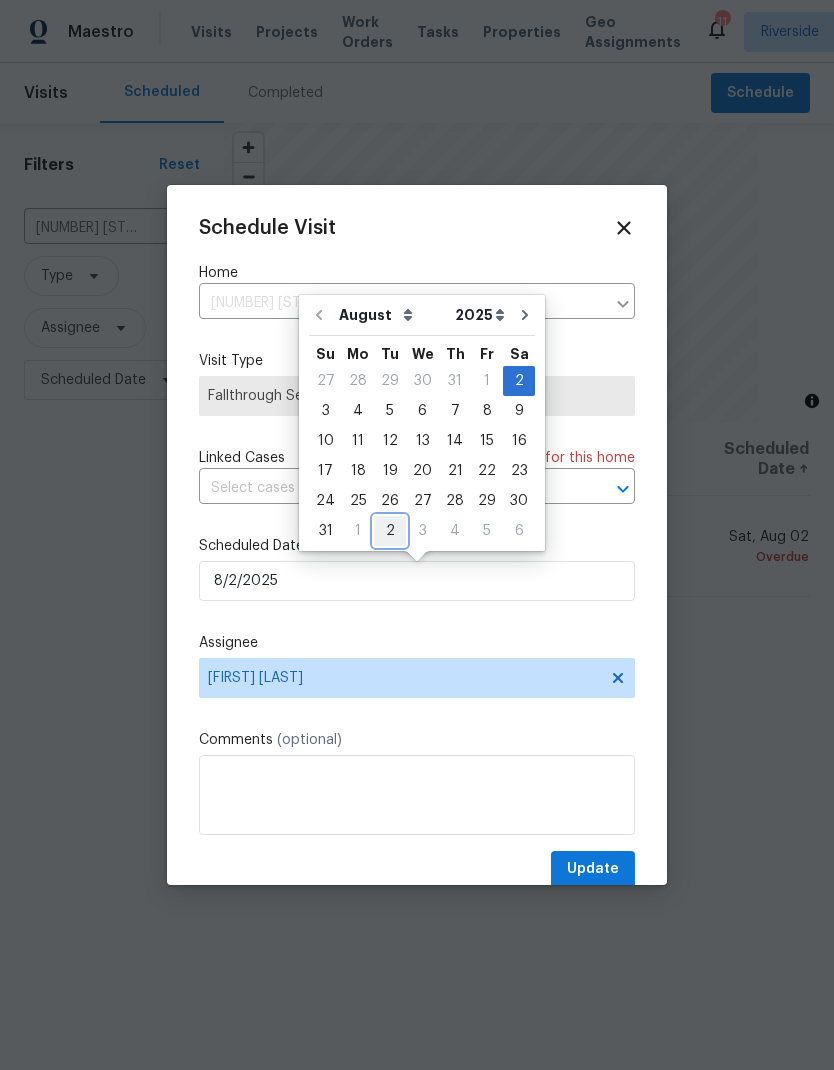 click on "2" at bounding box center [390, 531] 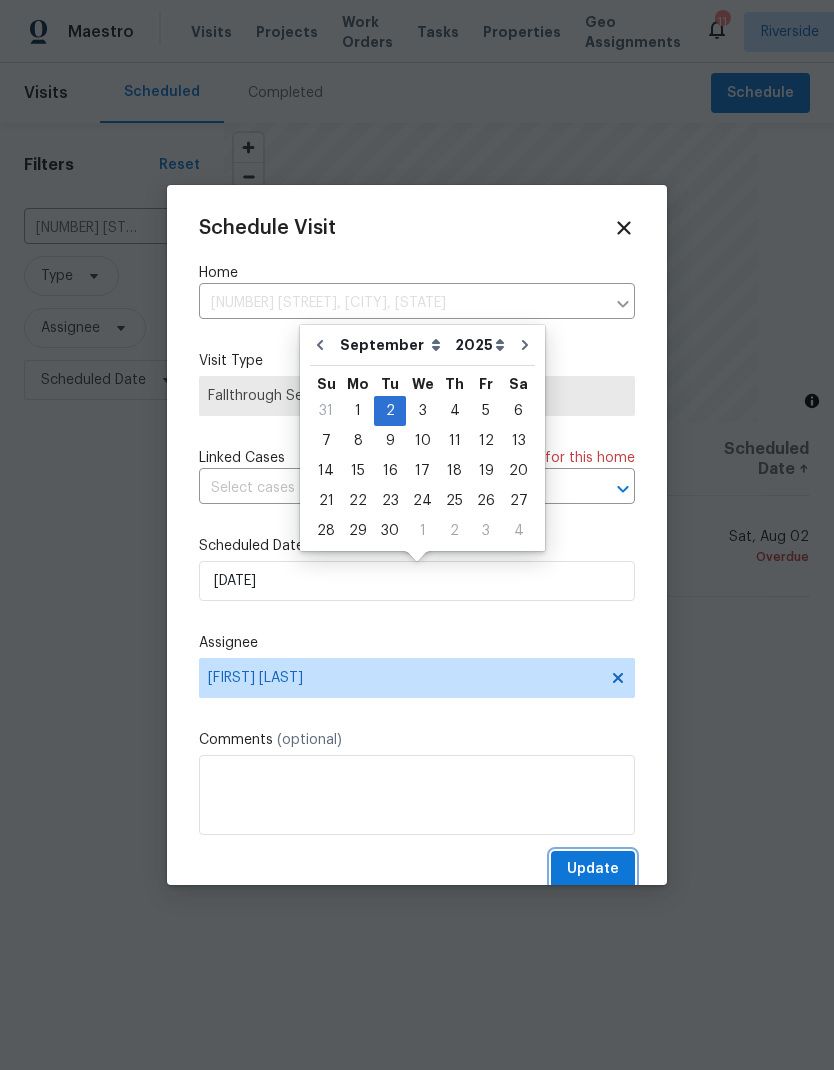 click on "Update" at bounding box center [593, 869] 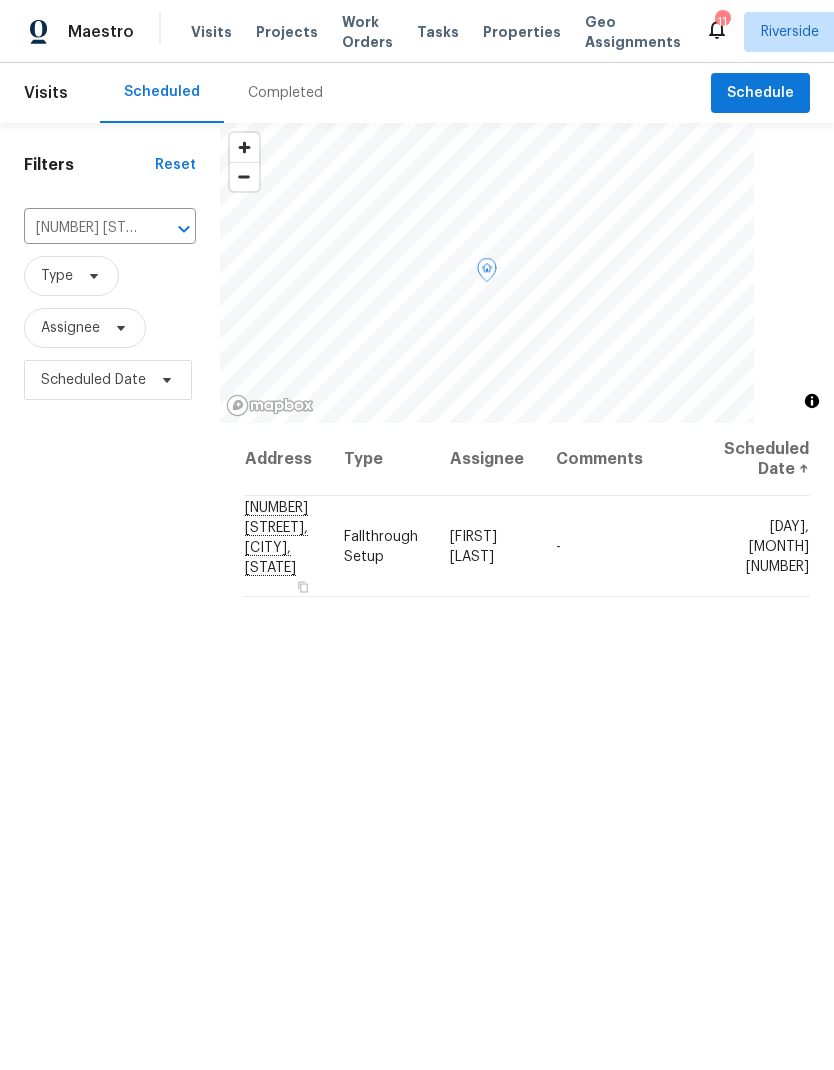 click 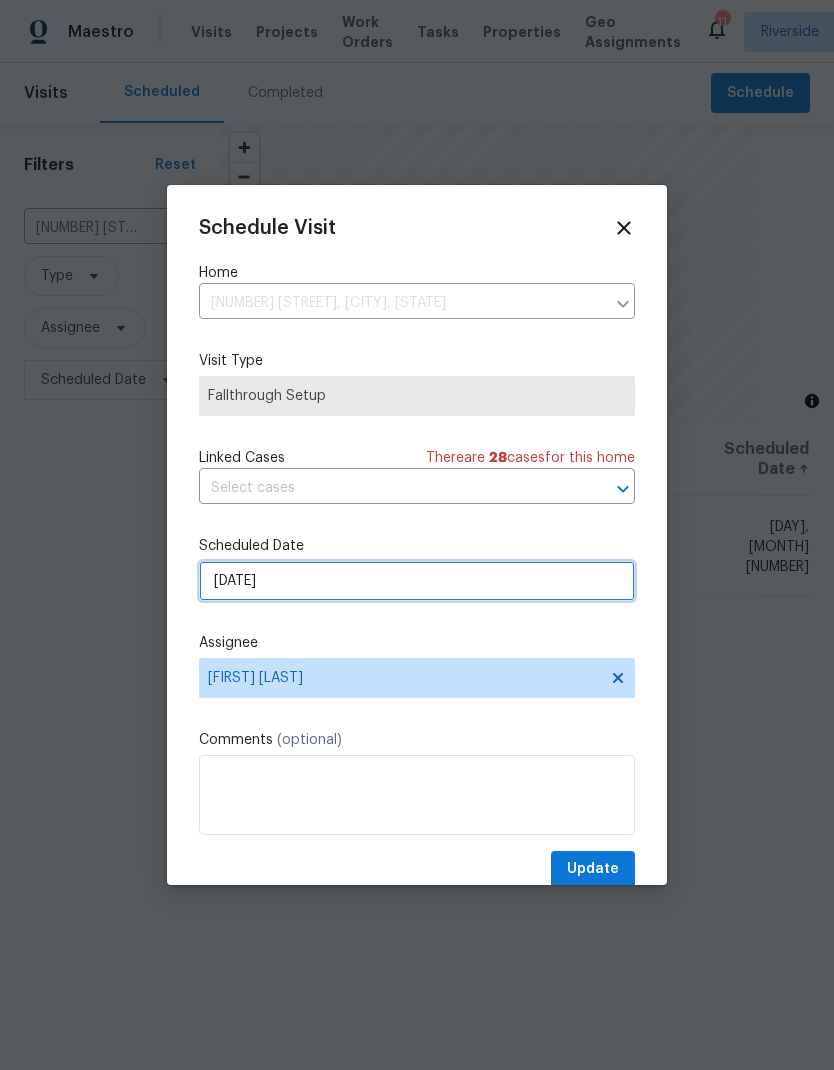 click on "[DATE]" at bounding box center (417, 581) 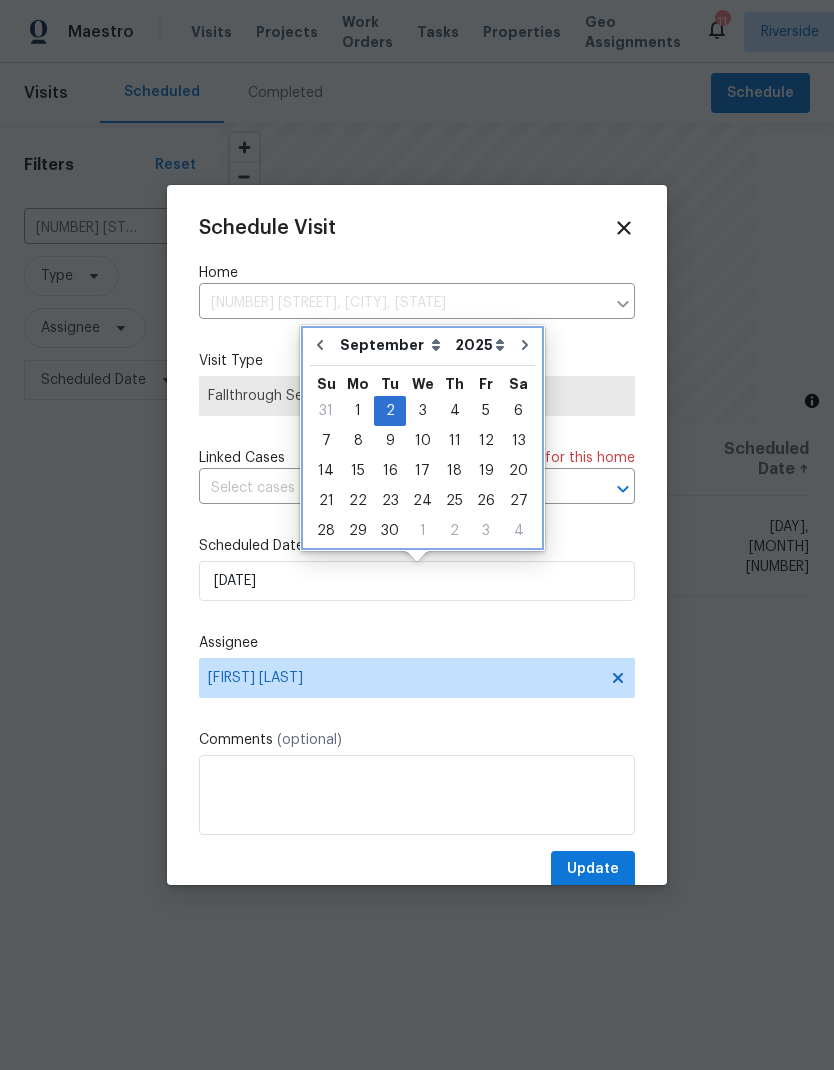 click 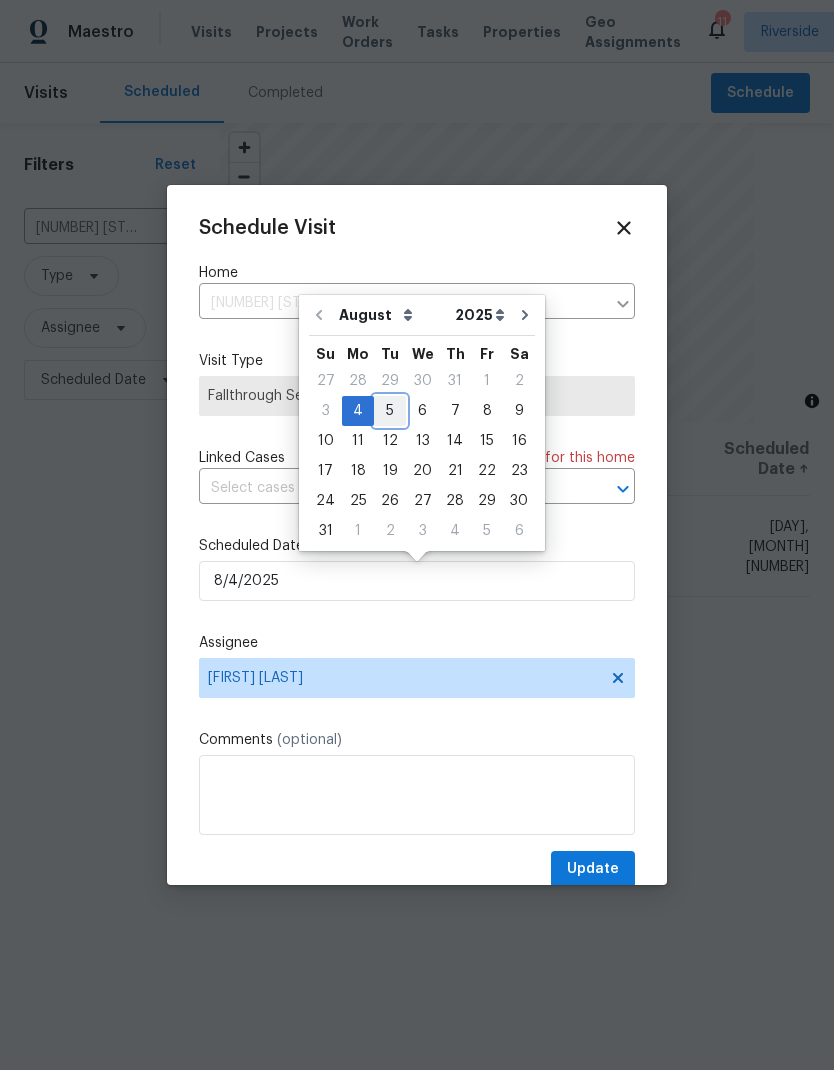 click on "5" at bounding box center (390, 411) 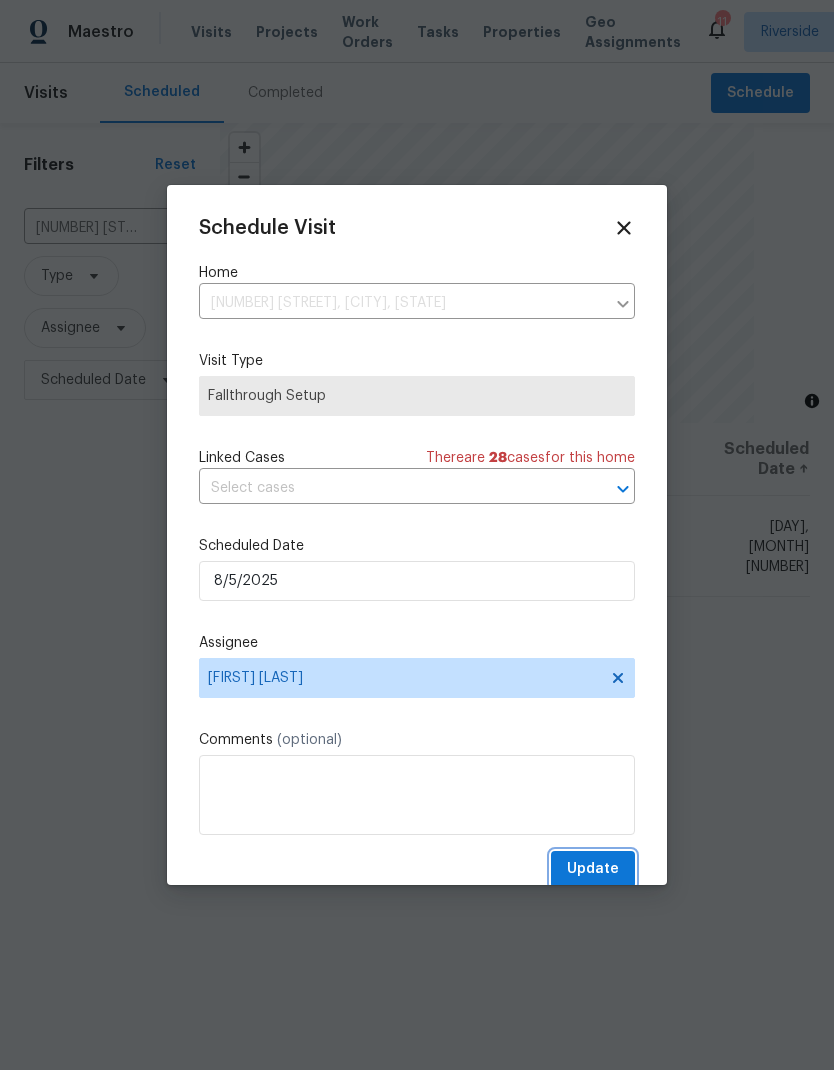 click on "Update" at bounding box center [593, 869] 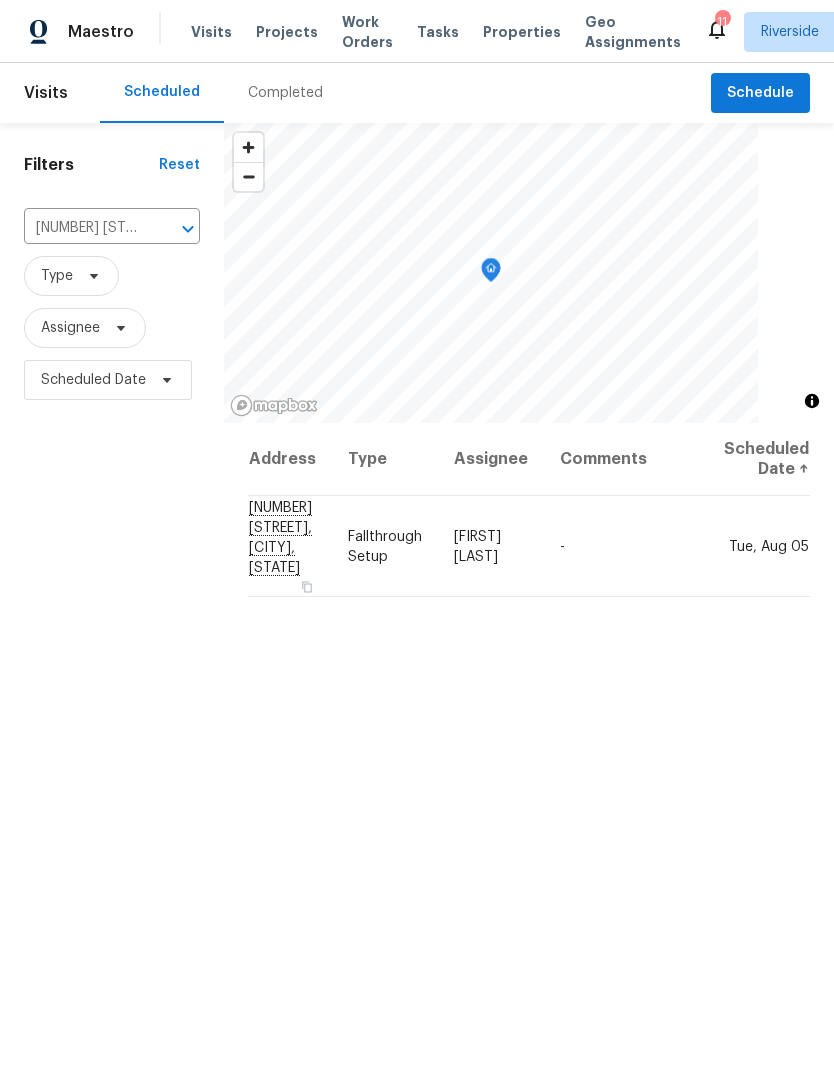 click 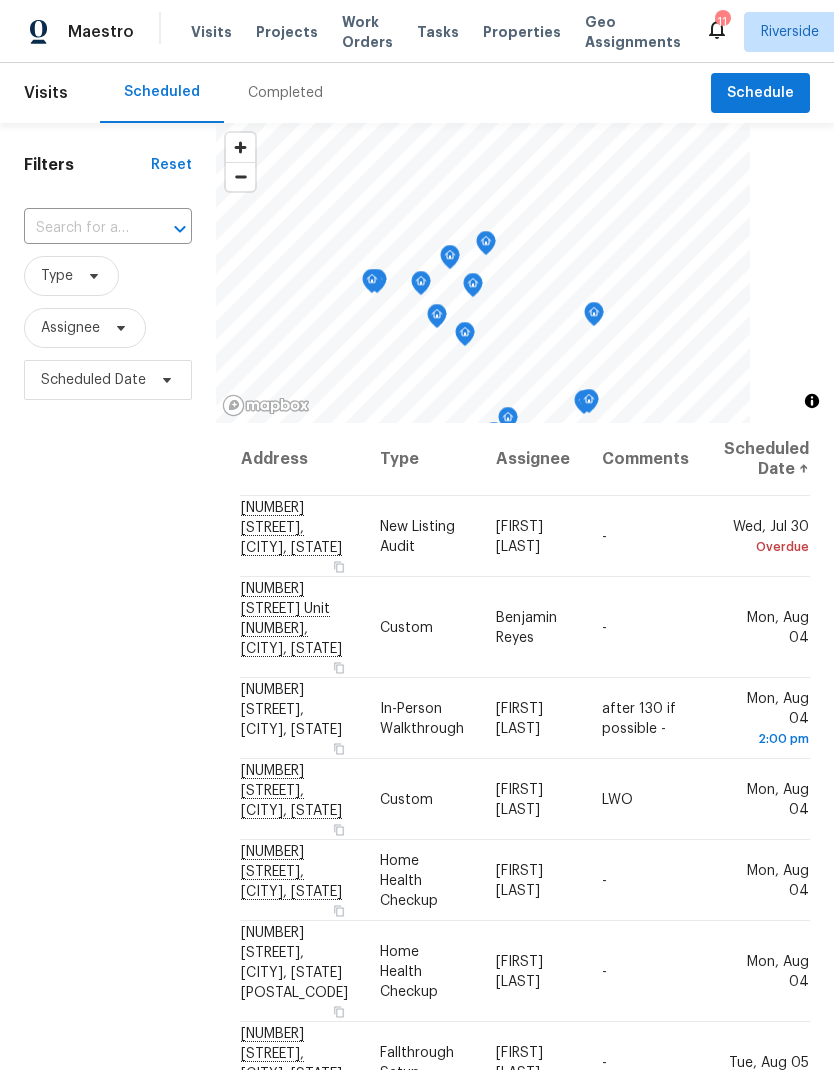 click at bounding box center (80, 228) 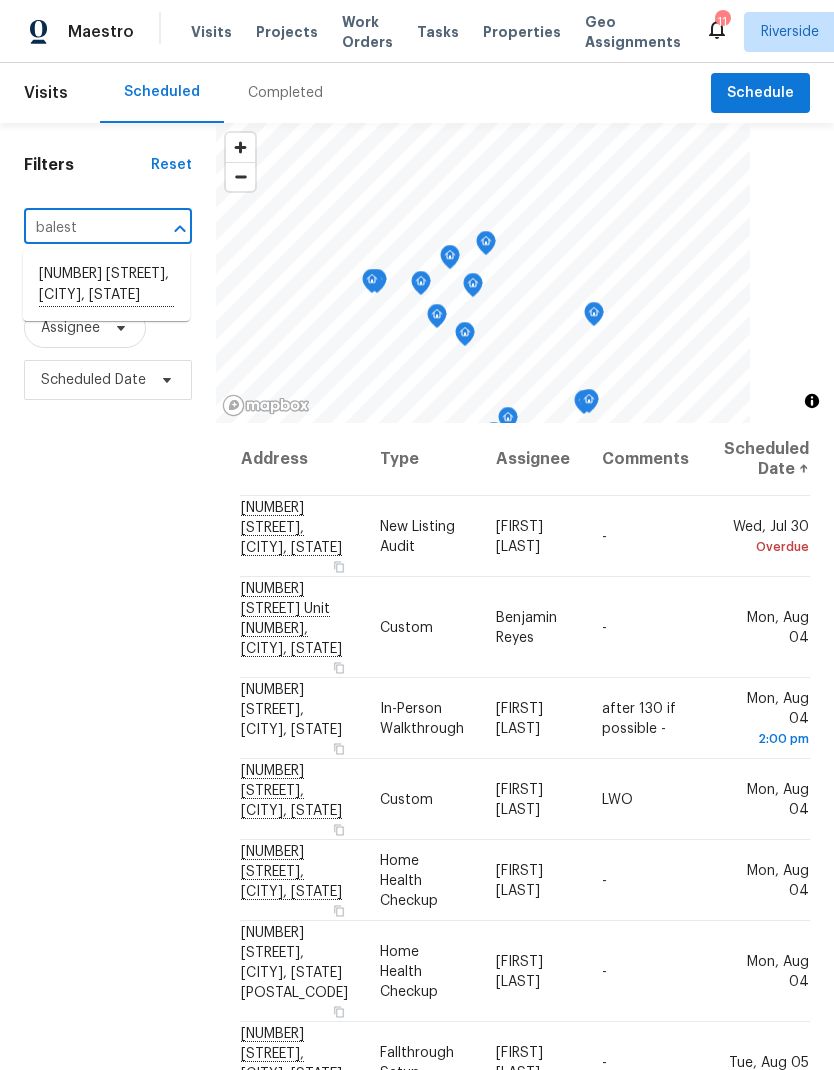 type on "Balestrieri" 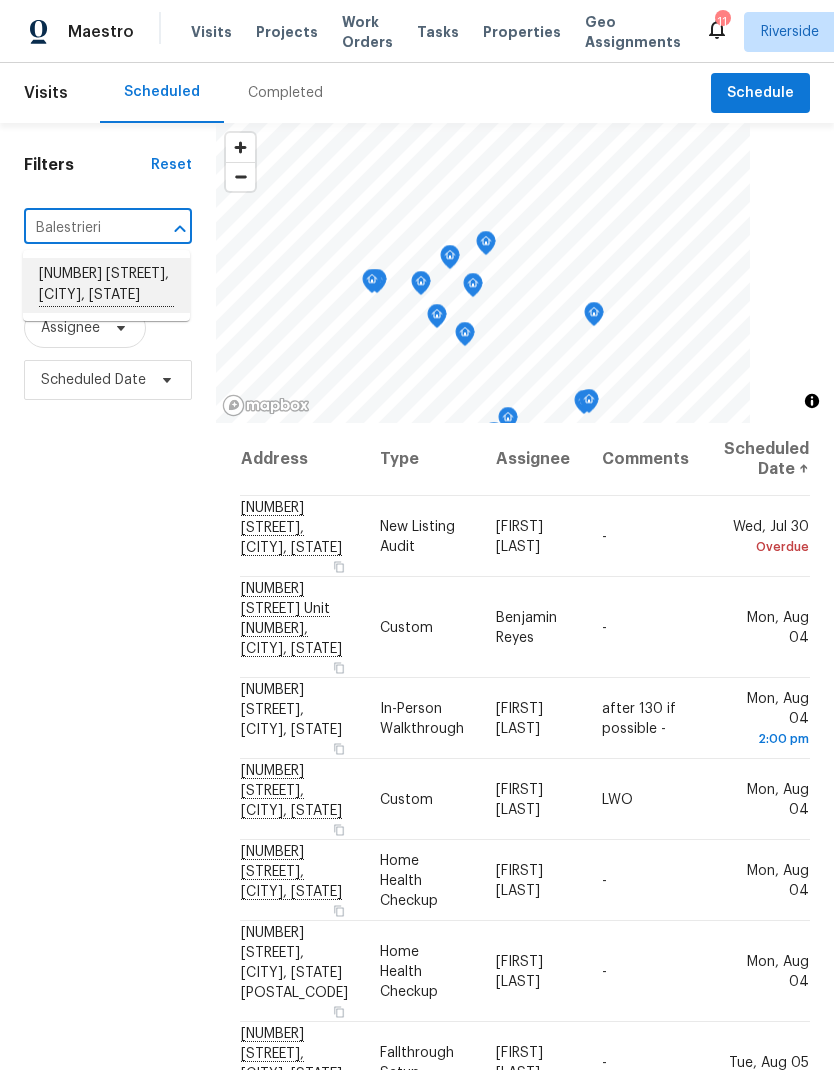 click on "[NUMBER] [STREET], [CITY], [STATE]" at bounding box center [106, 285] 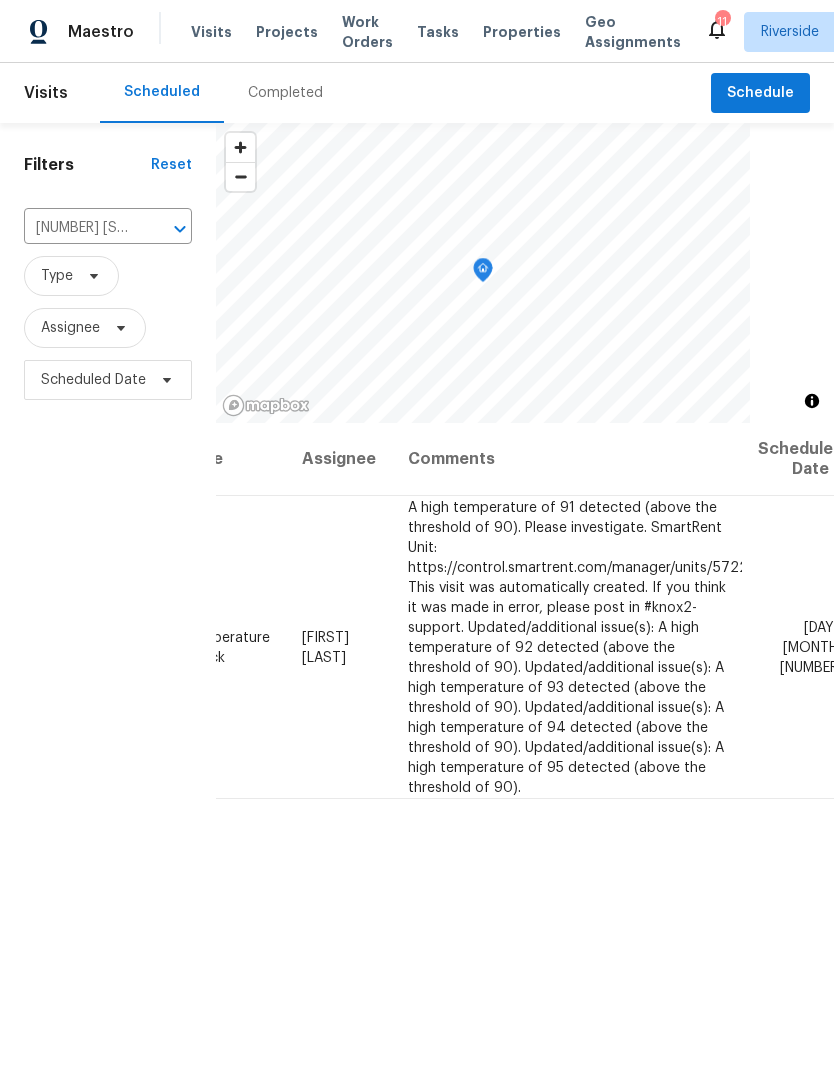 scroll, scrollTop: 0, scrollLeft: 155, axis: horizontal 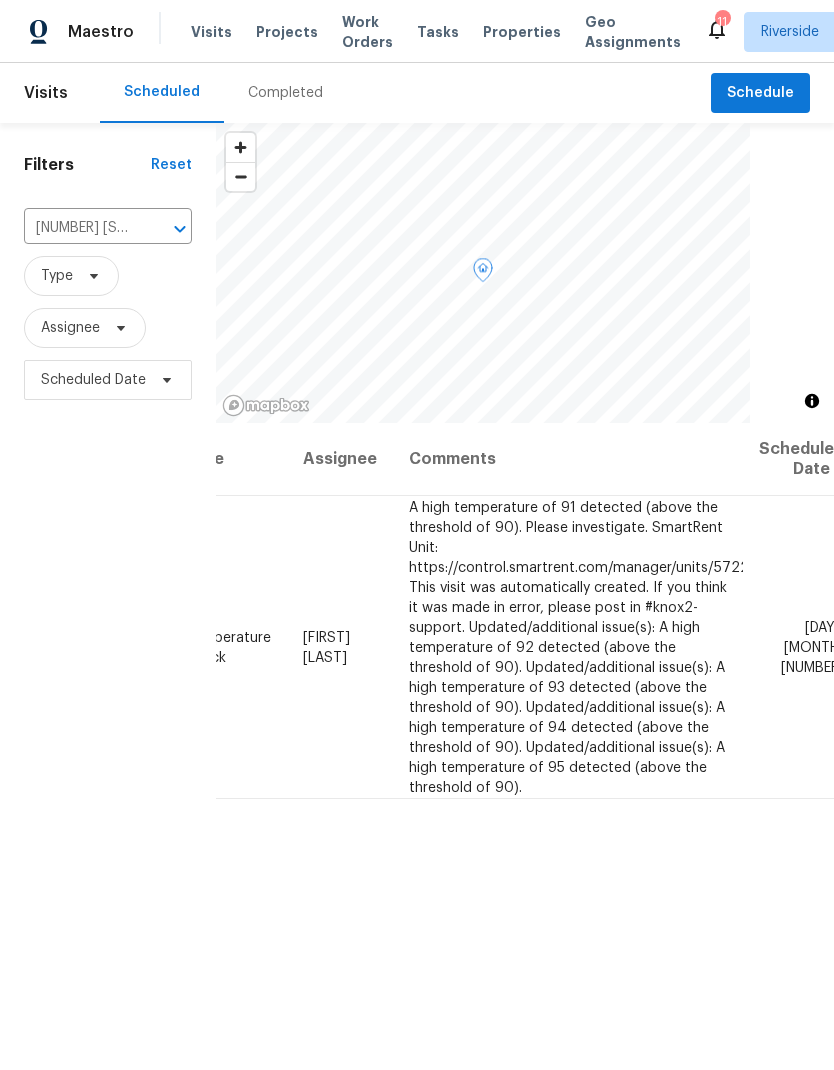 click at bounding box center [0, 0] 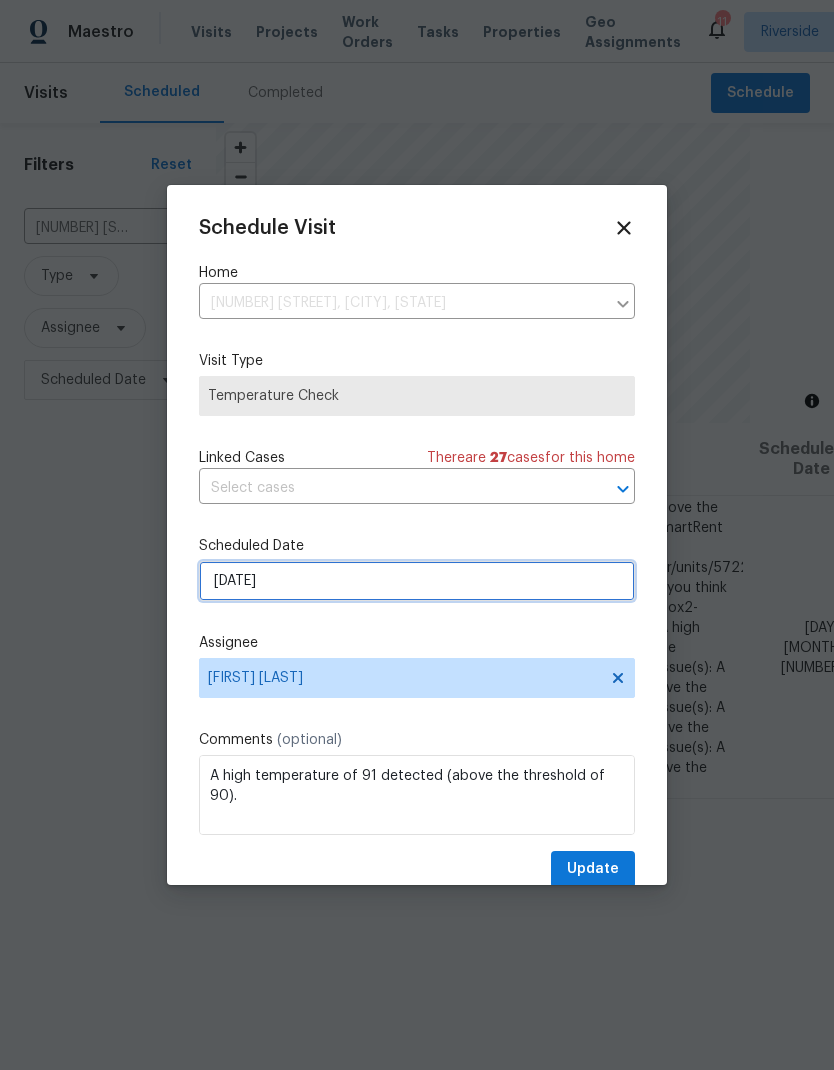 click on "[DATE]" at bounding box center [417, 581] 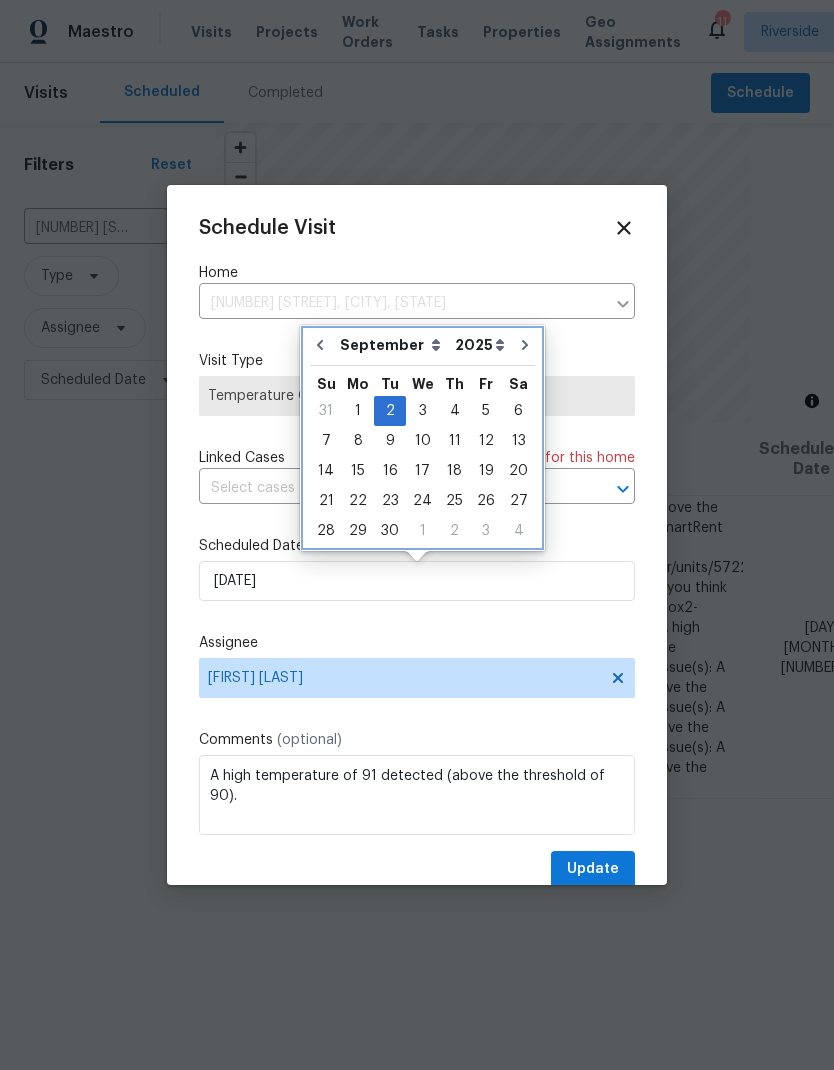 click 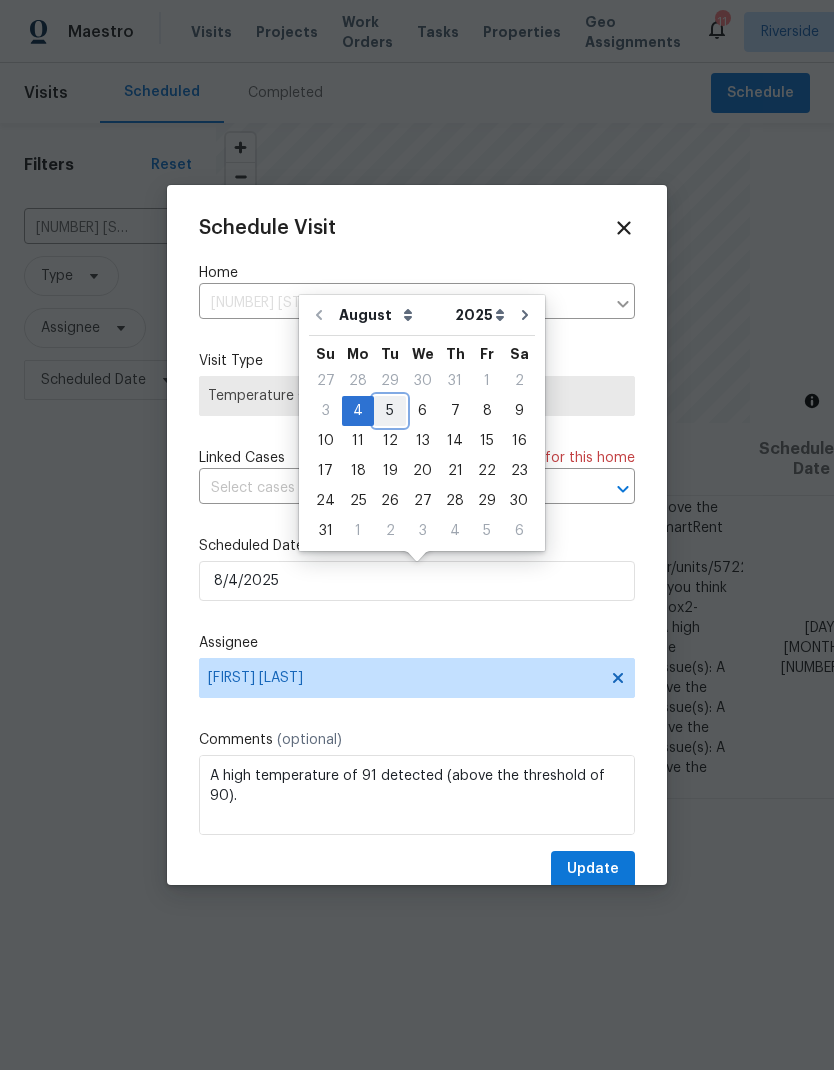 click on "5" at bounding box center (390, 411) 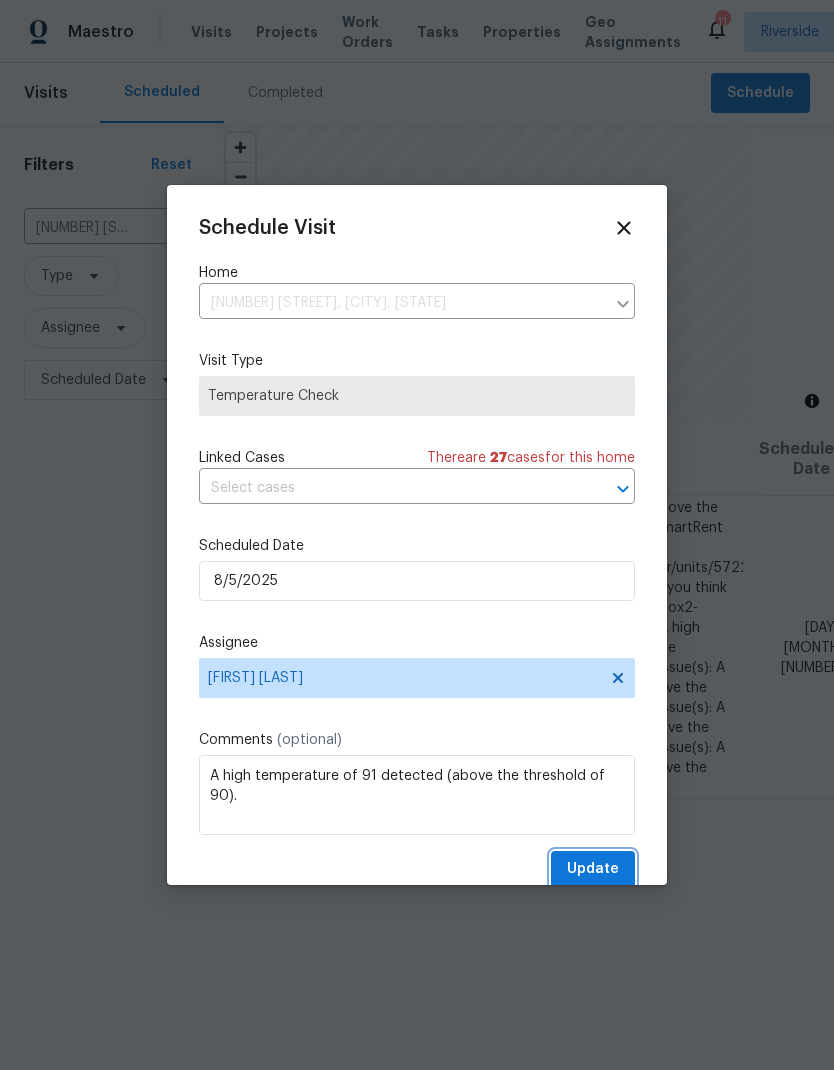 click on "Update" at bounding box center (593, 869) 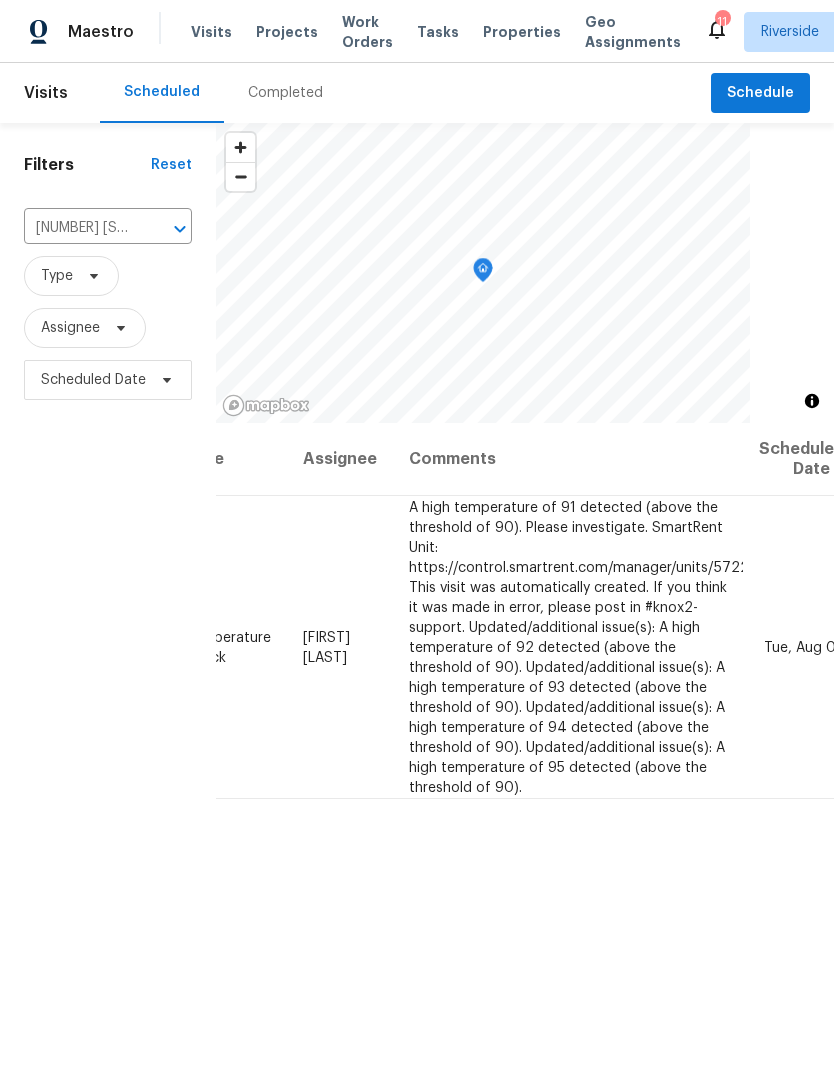 click 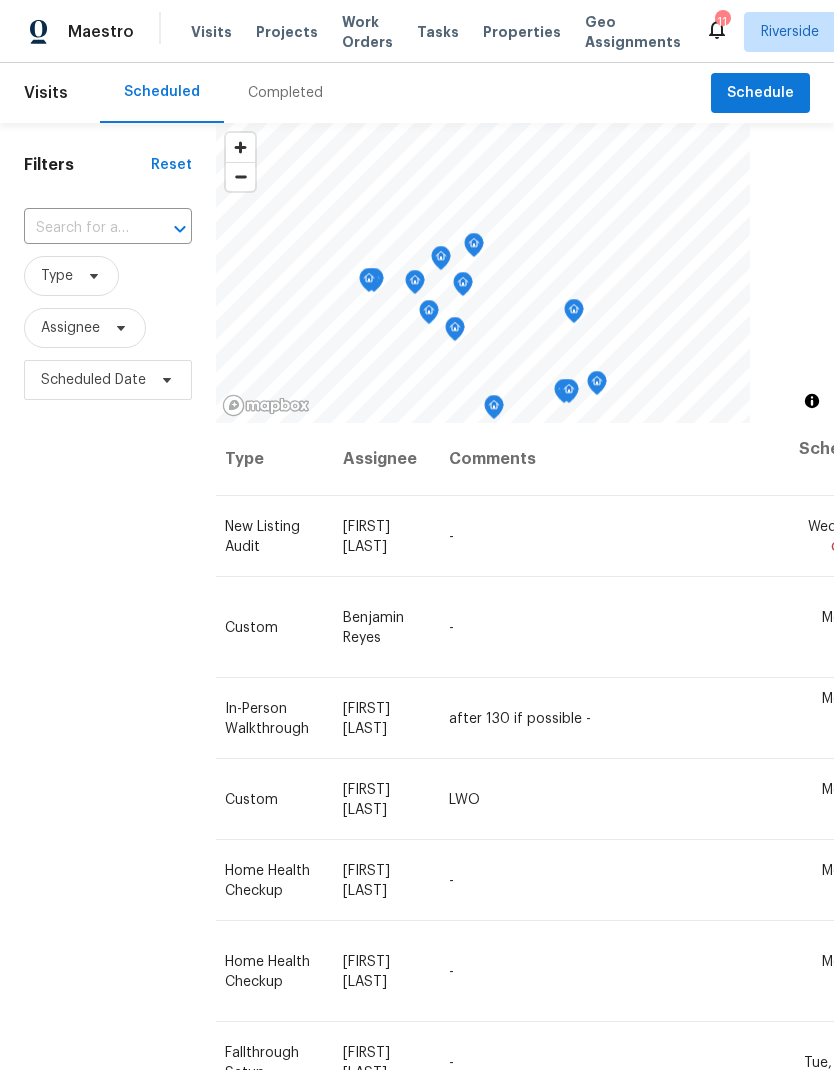 click at bounding box center [80, 228] 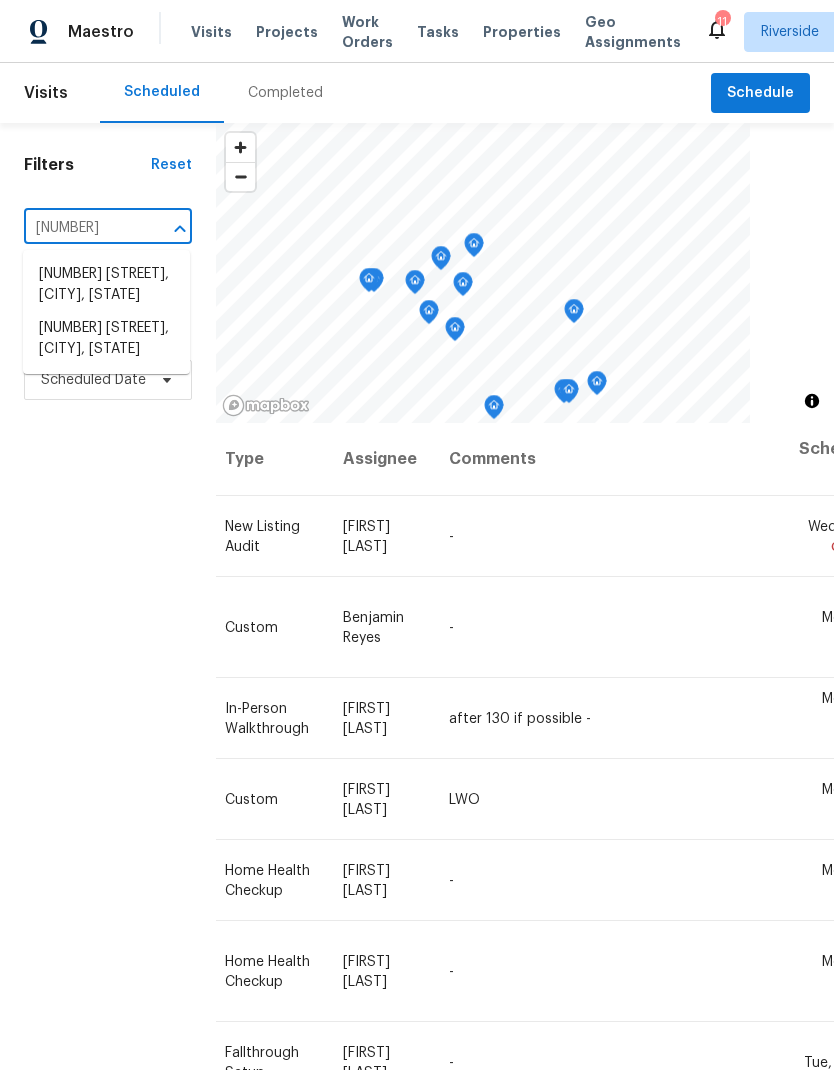 type on "[NUMBER]" 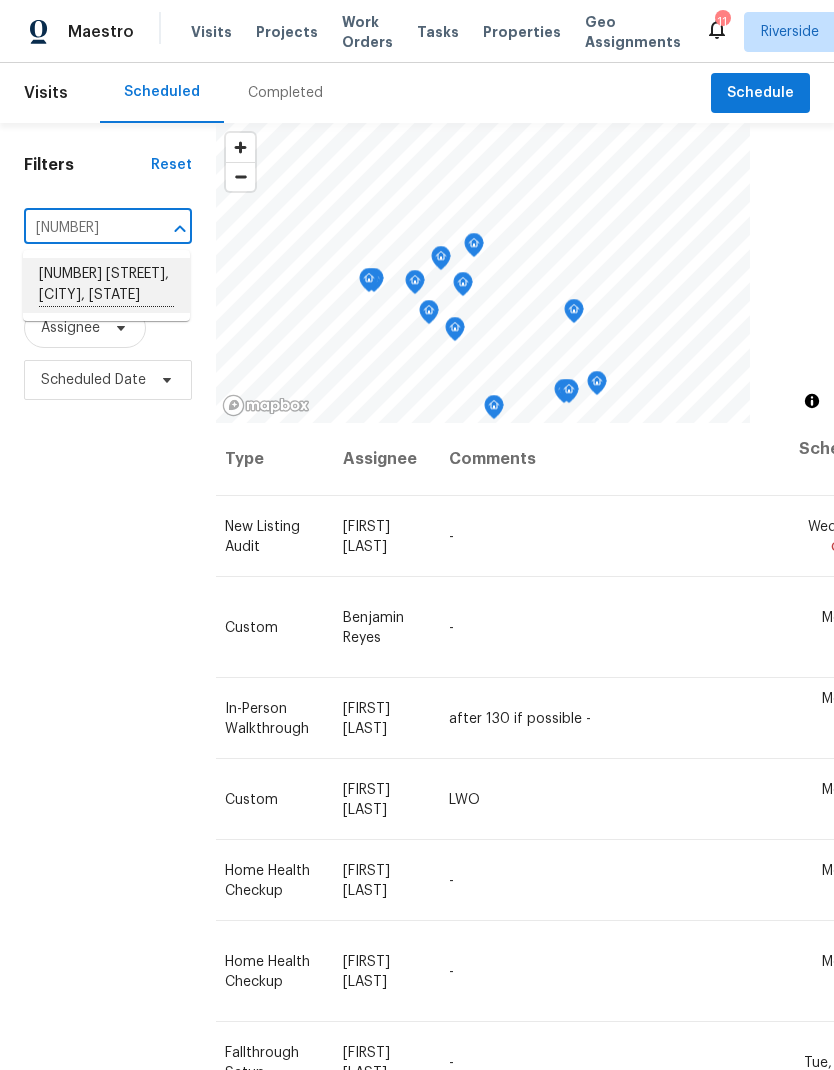 click on "[NUMBER] [STREET], [CITY], [STATE]" at bounding box center (106, 285) 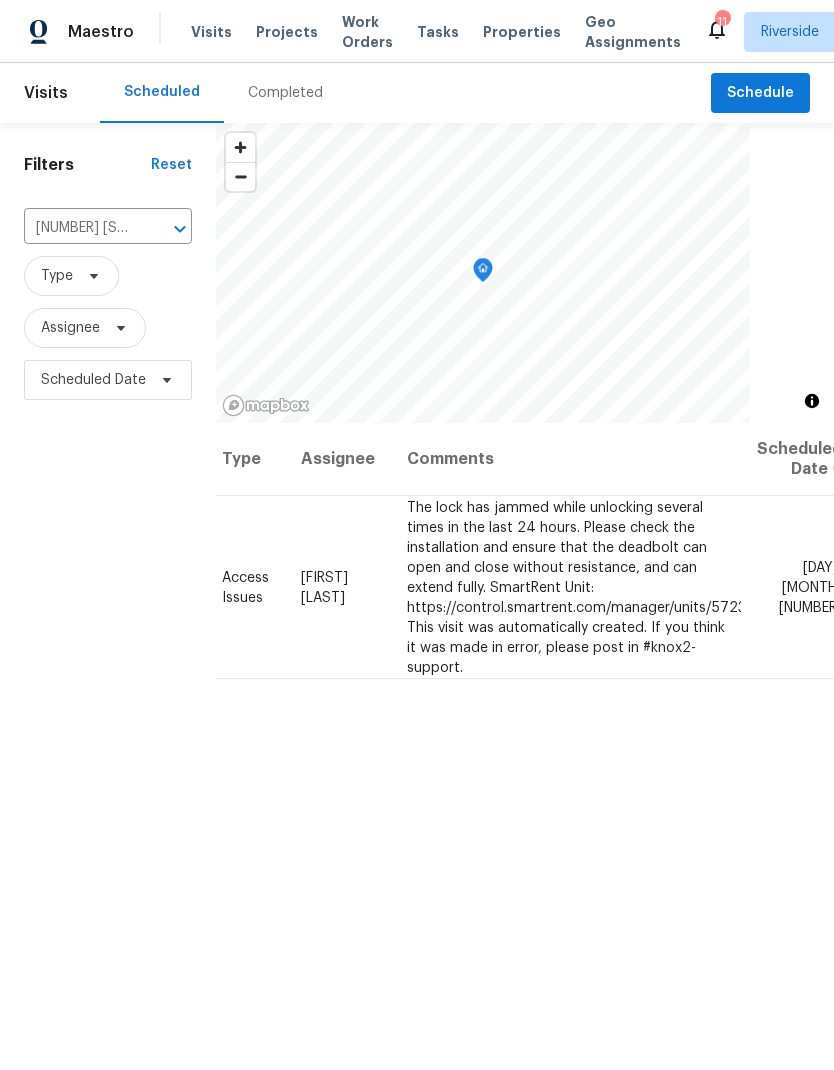 scroll, scrollTop: 0, scrollLeft: 117, axis: horizontal 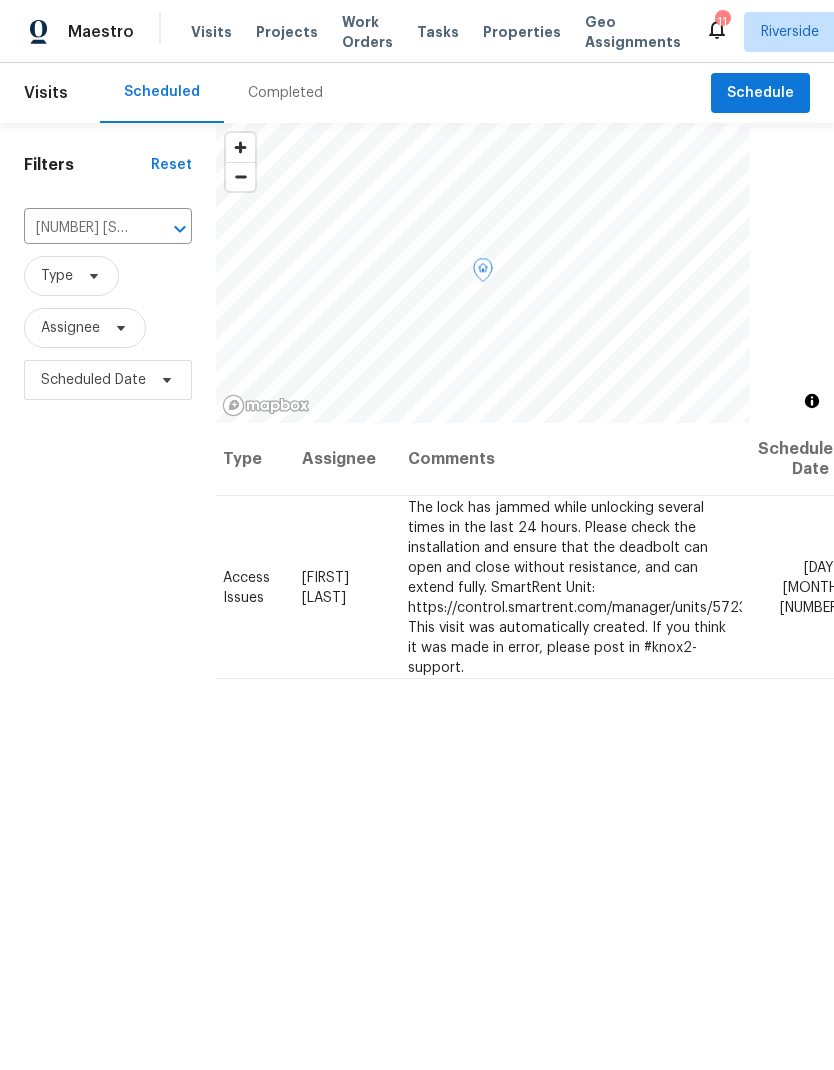 click 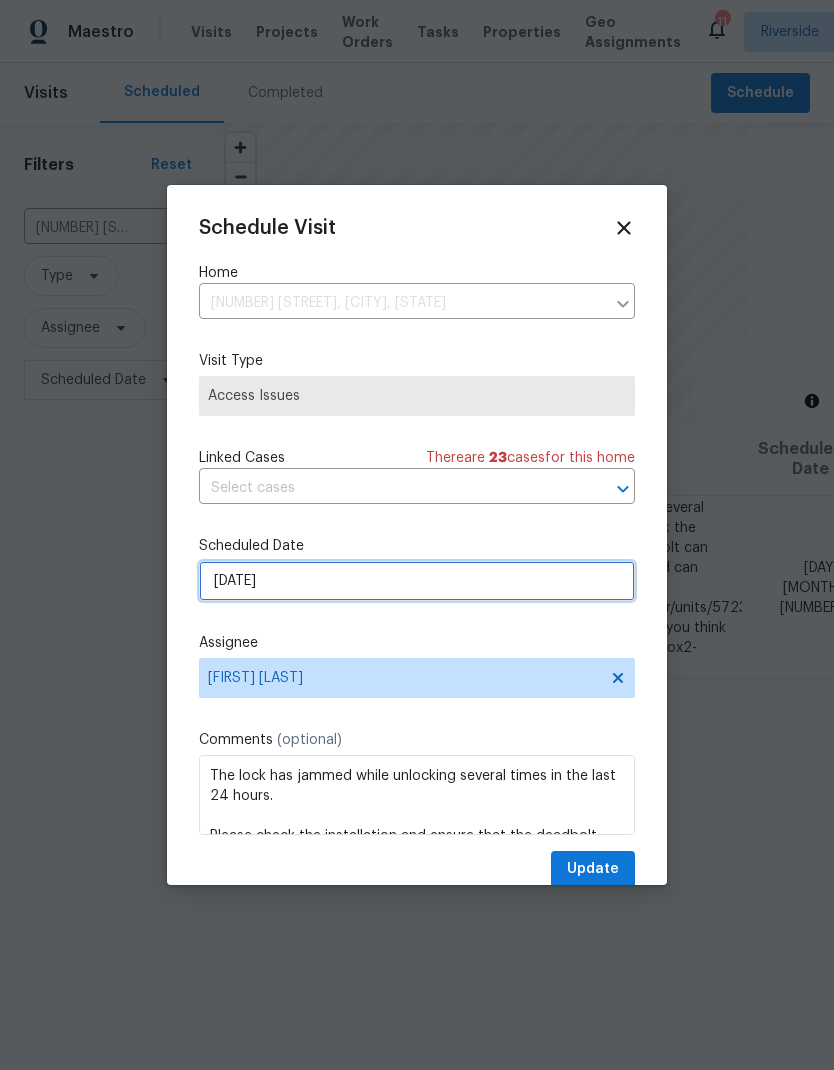 click on "[DATE]" at bounding box center (417, 581) 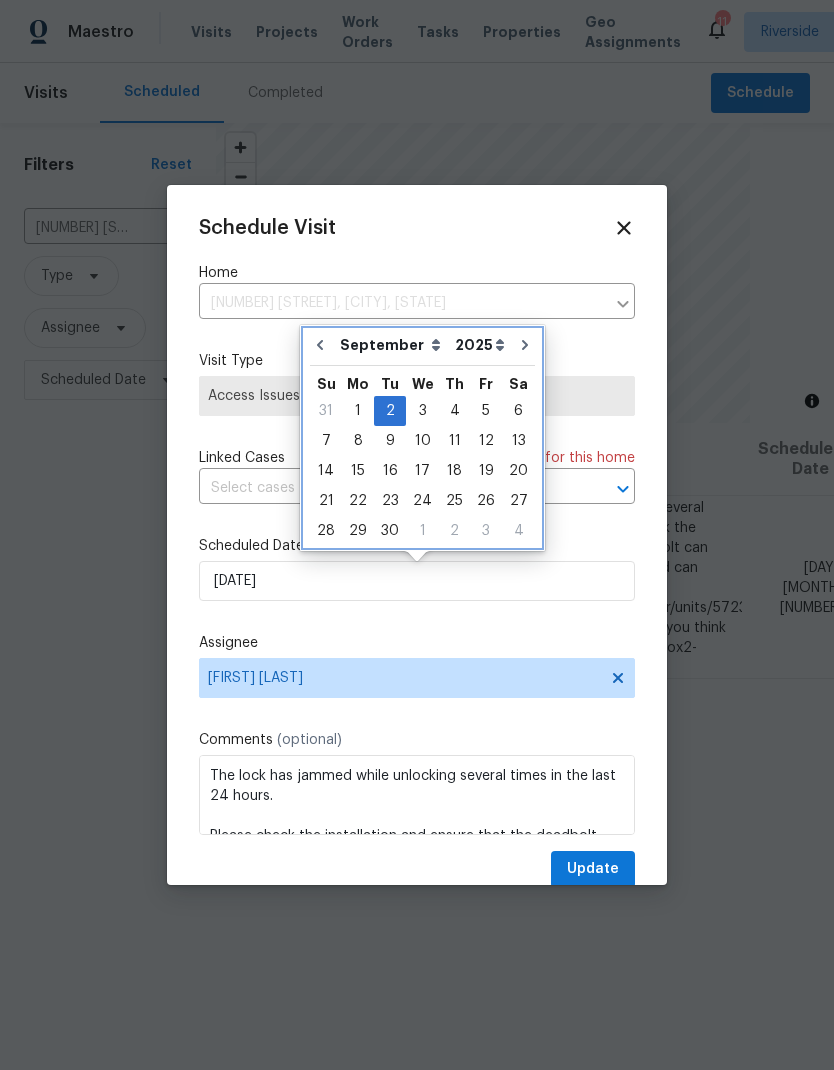 click 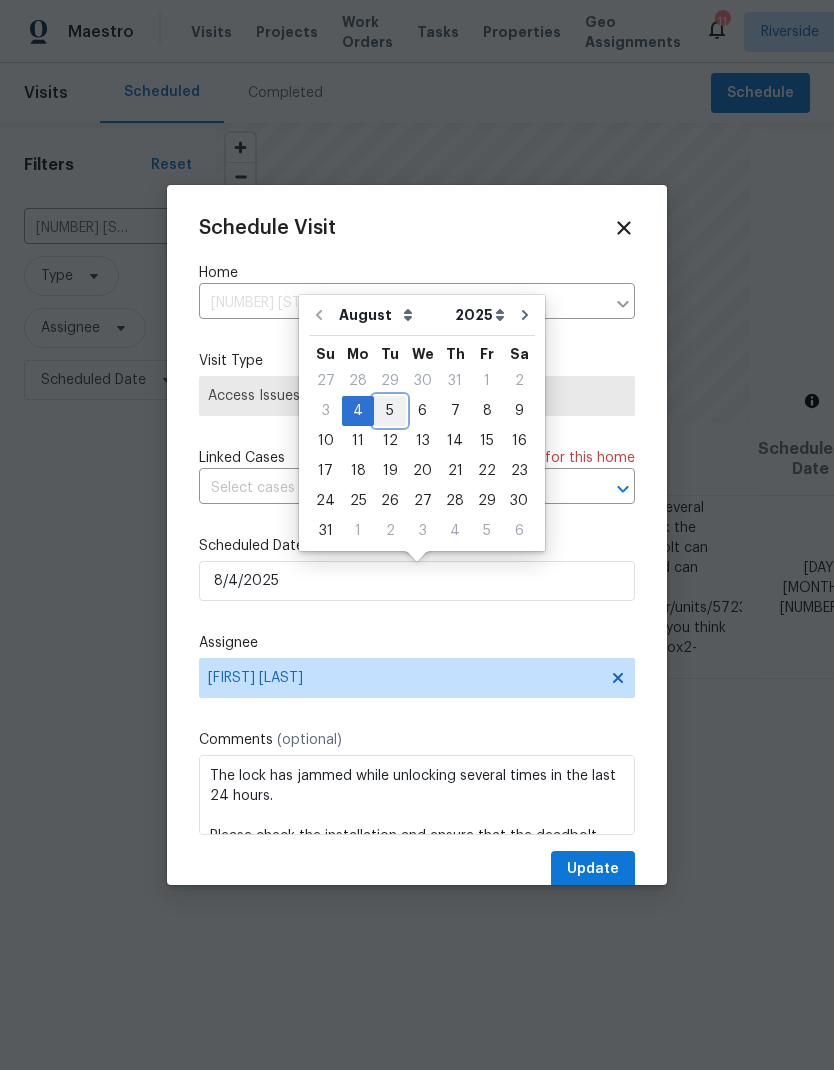 click on "5" at bounding box center [390, 411] 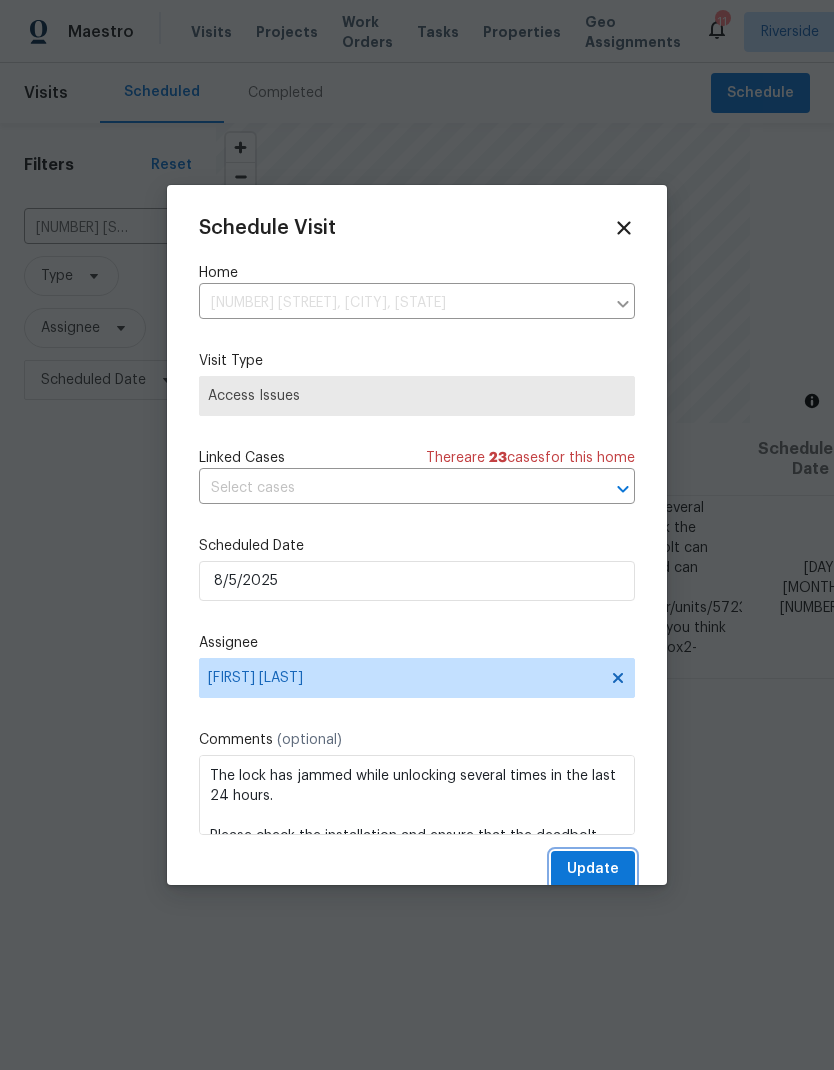 click on "Update" at bounding box center (593, 869) 